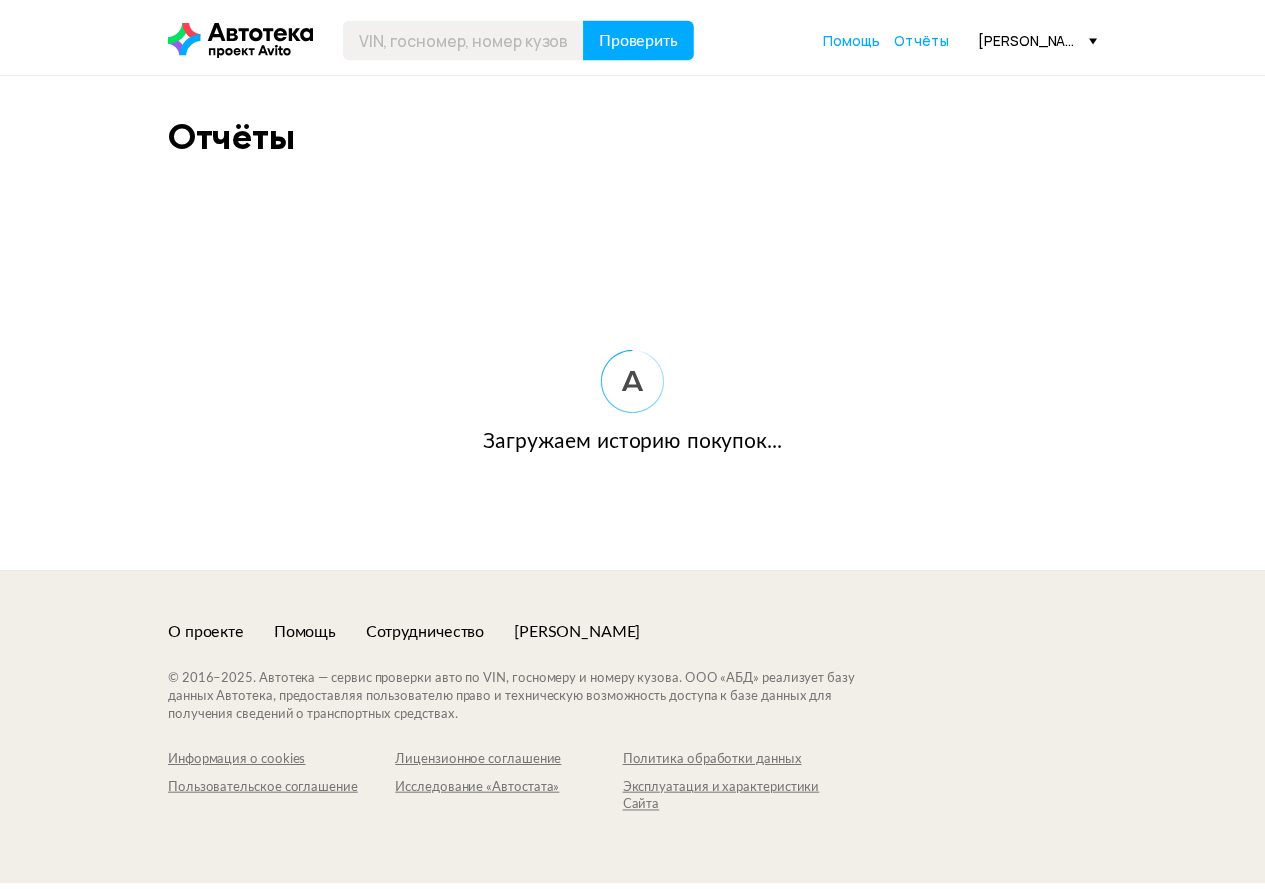 scroll, scrollTop: 0, scrollLeft: 0, axis: both 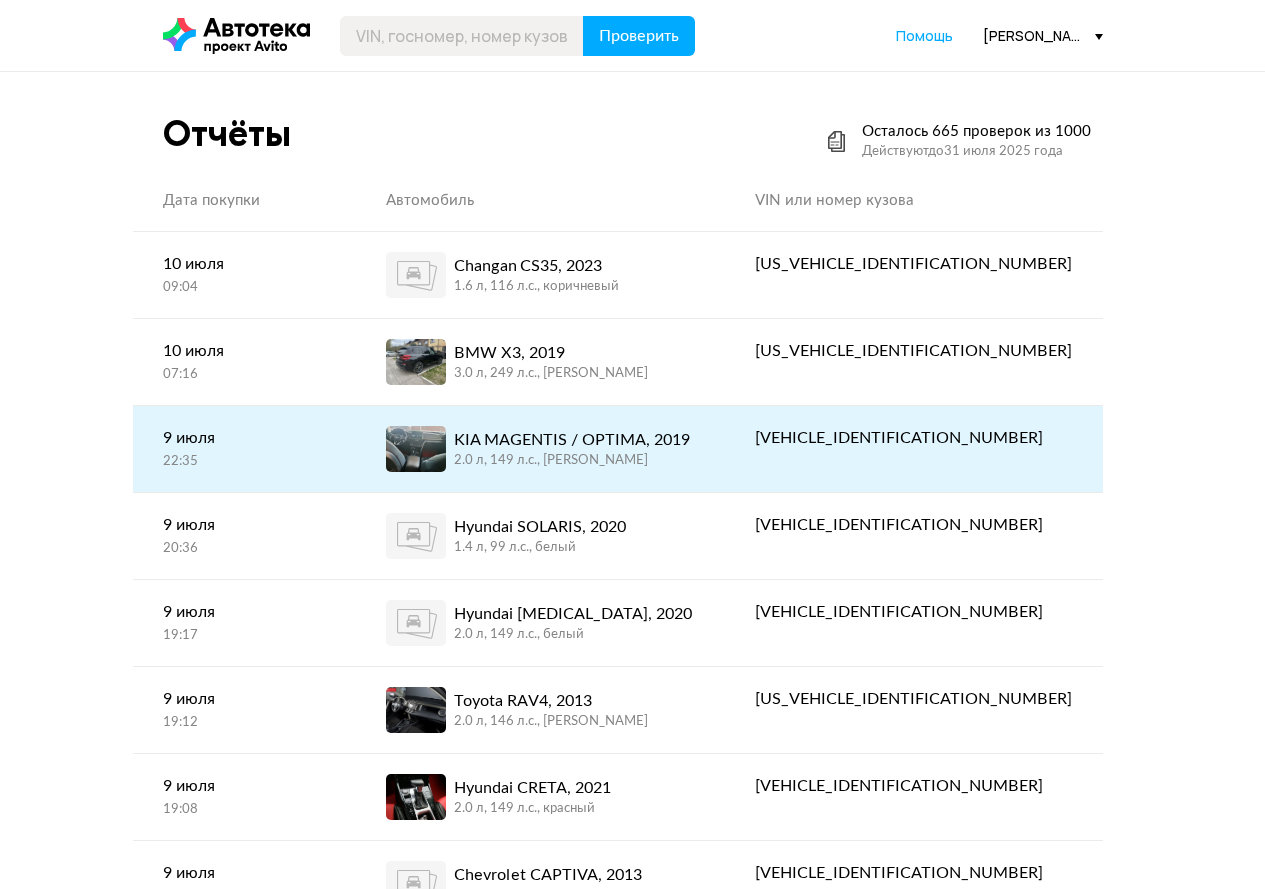 click on "KIA MAGENTIS / OPTIMA, 2019 2.0 л, 149 л.c., [PERSON_NAME]" at bounding box center (540, 449) 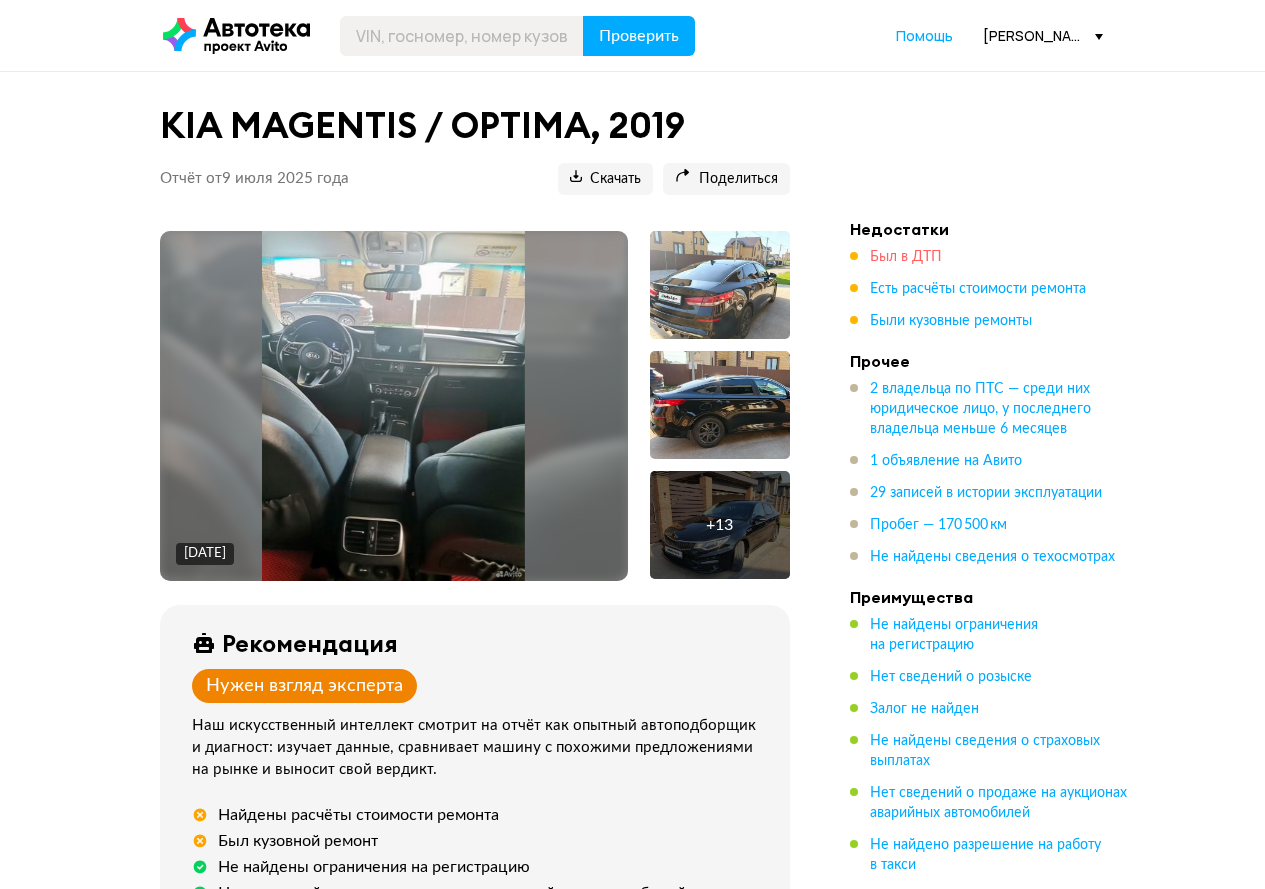 click on "Был в ДТП" at bounding box center (906, 257) 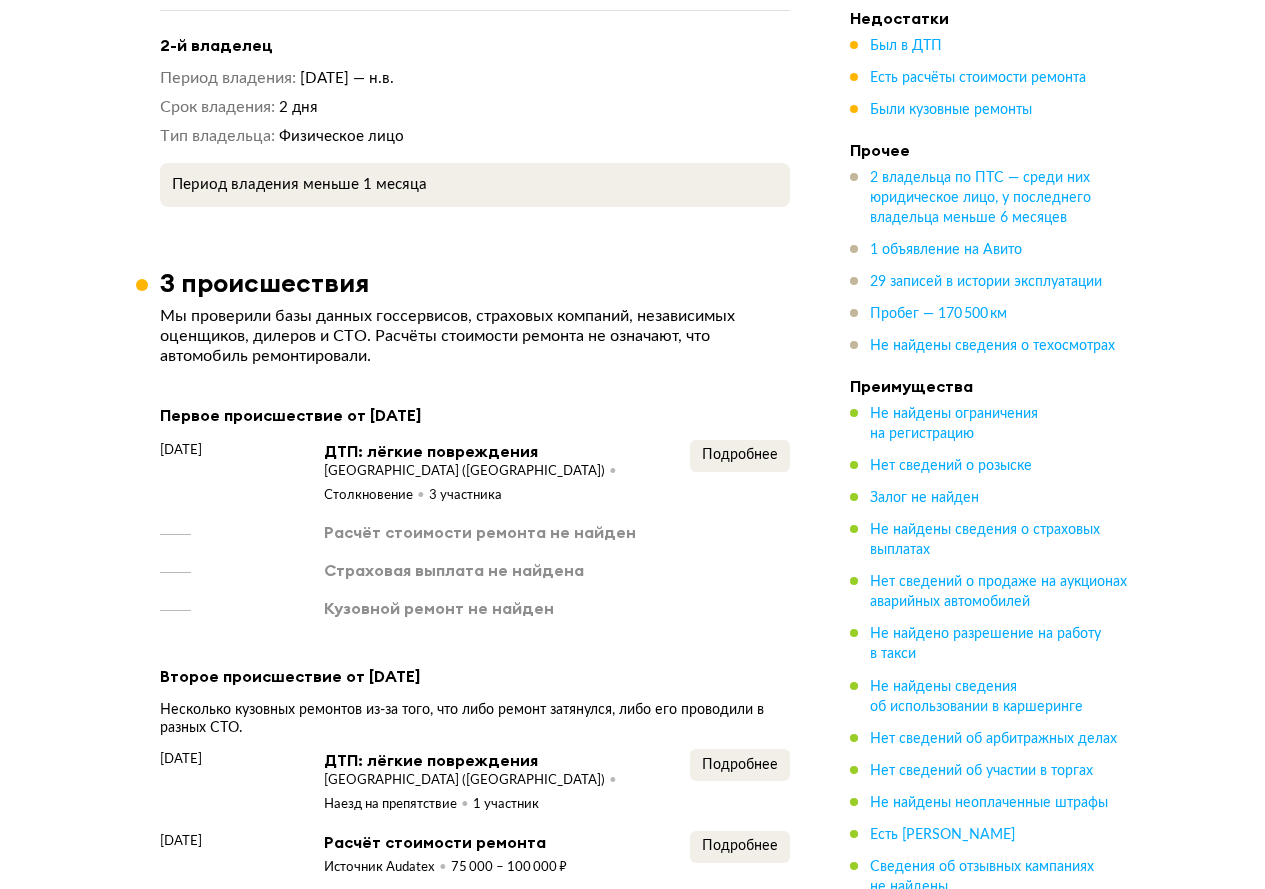 scroll, scrollTop: 2360, scrollLeft: 0, axis: vertical 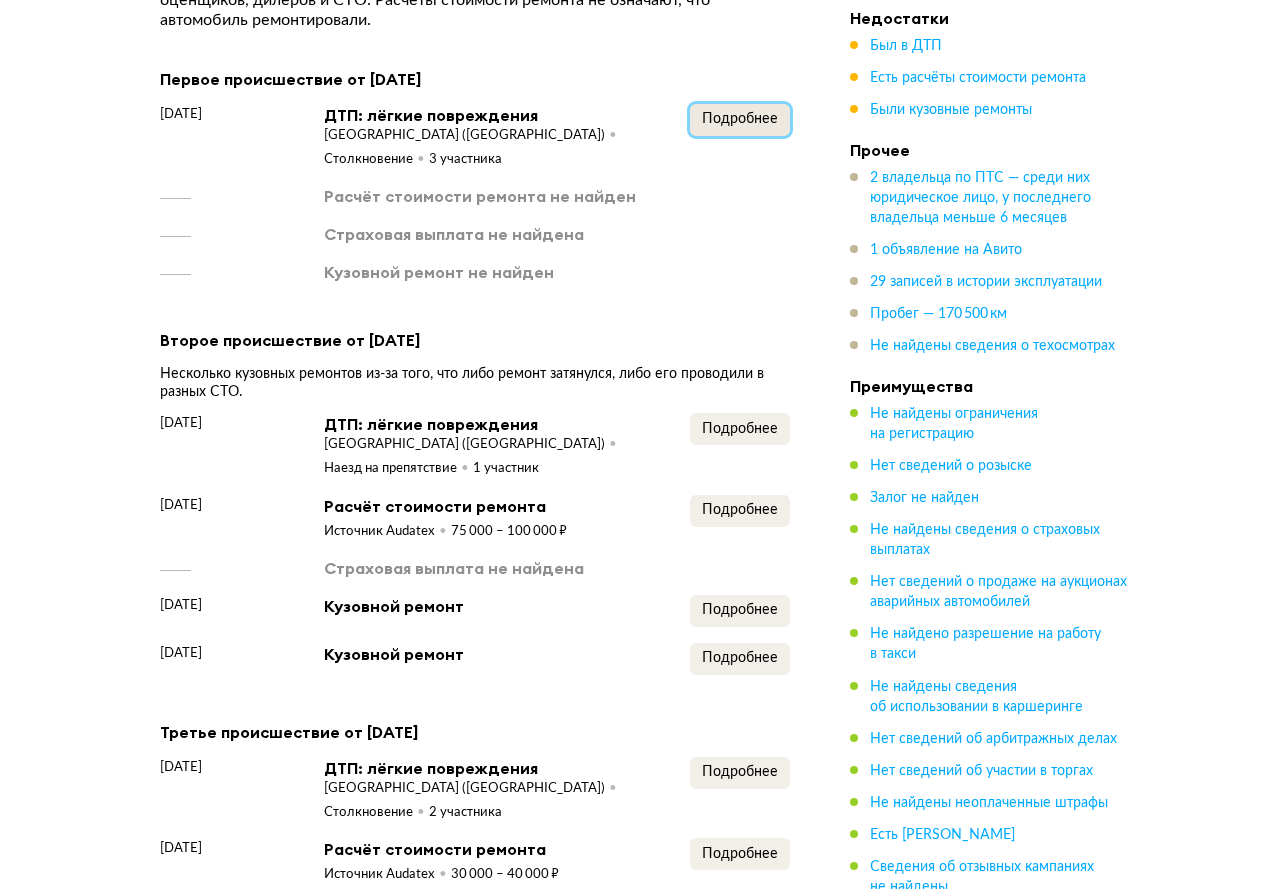 click on "Подробнее" at bounding box center [740, 119] 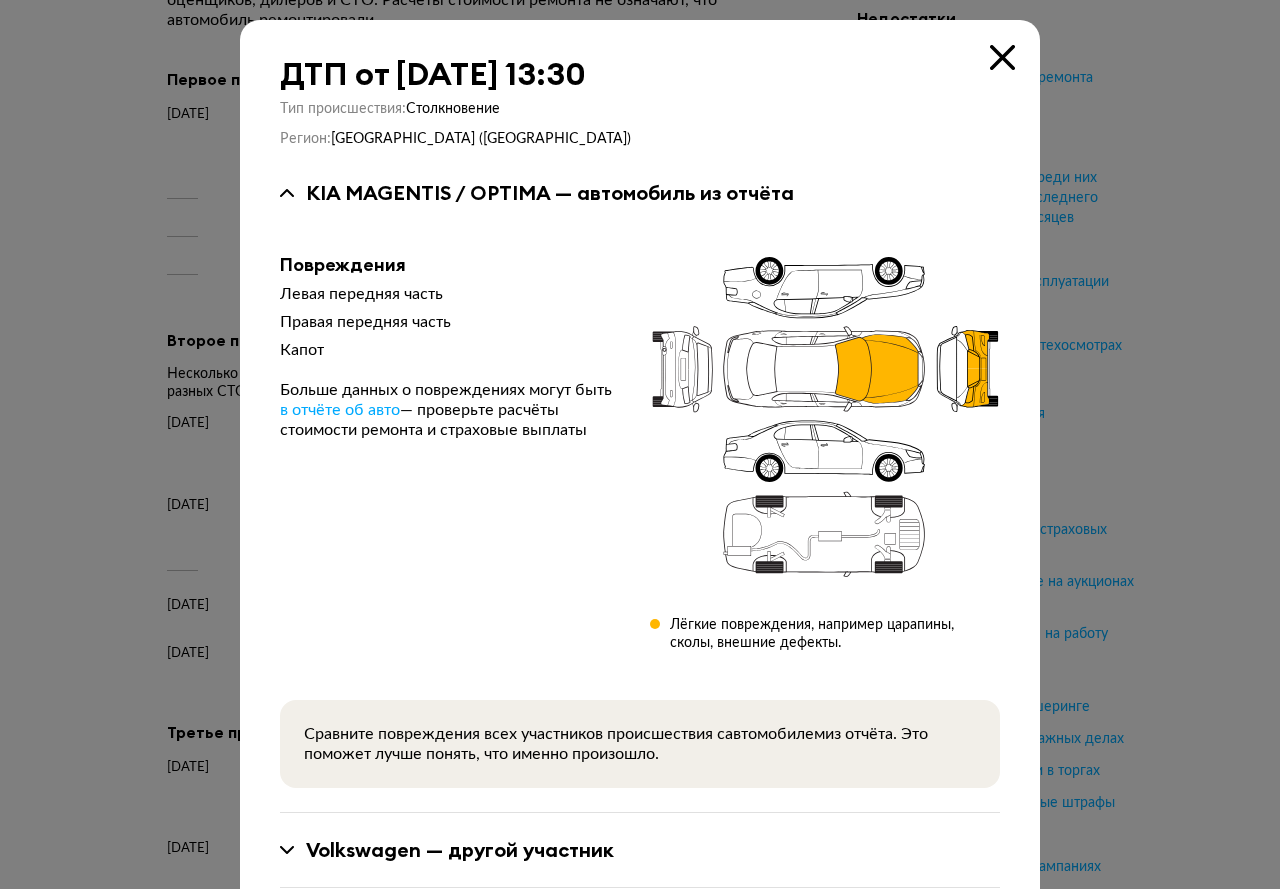 click at bounding box center [640, 444] 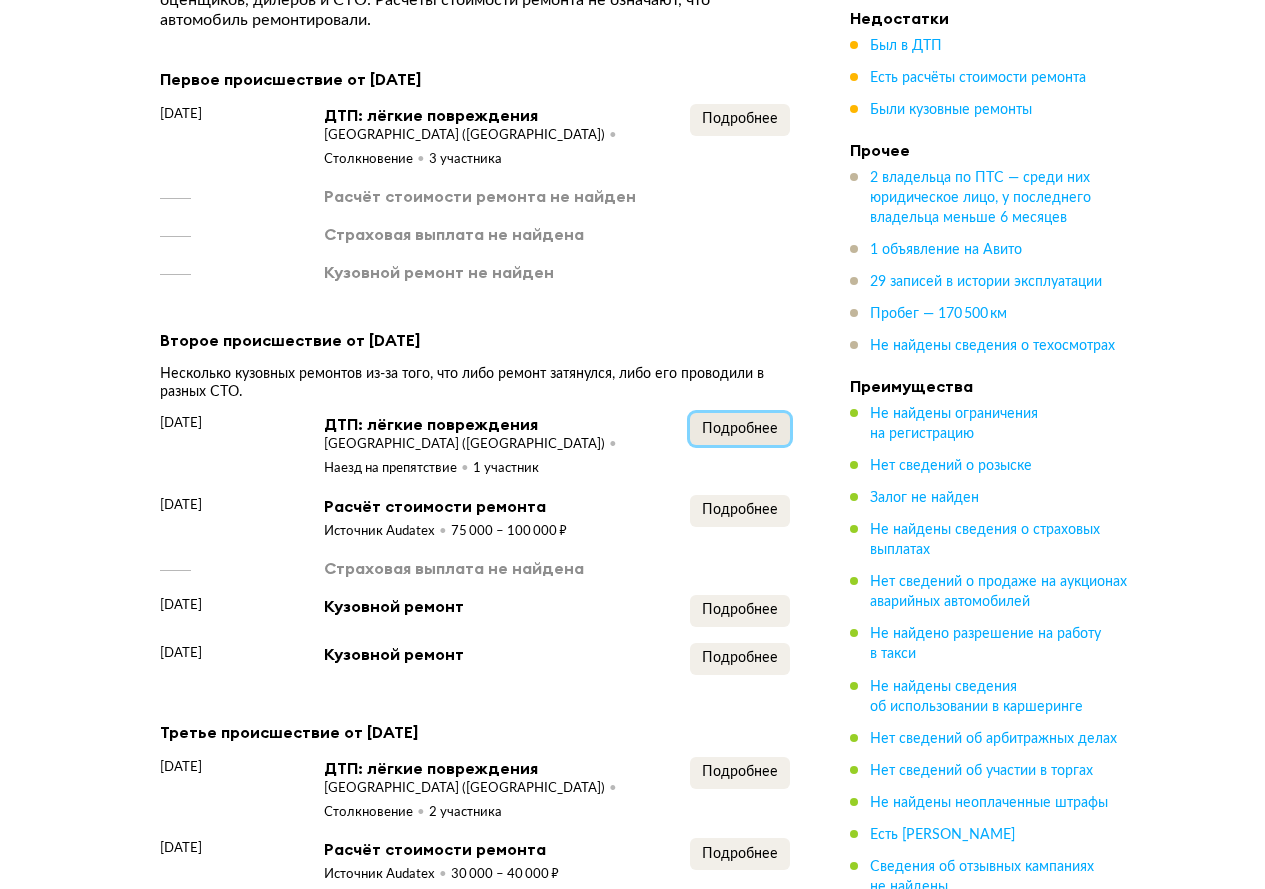 click on "Подробнее" at bounding box center (740, 429) 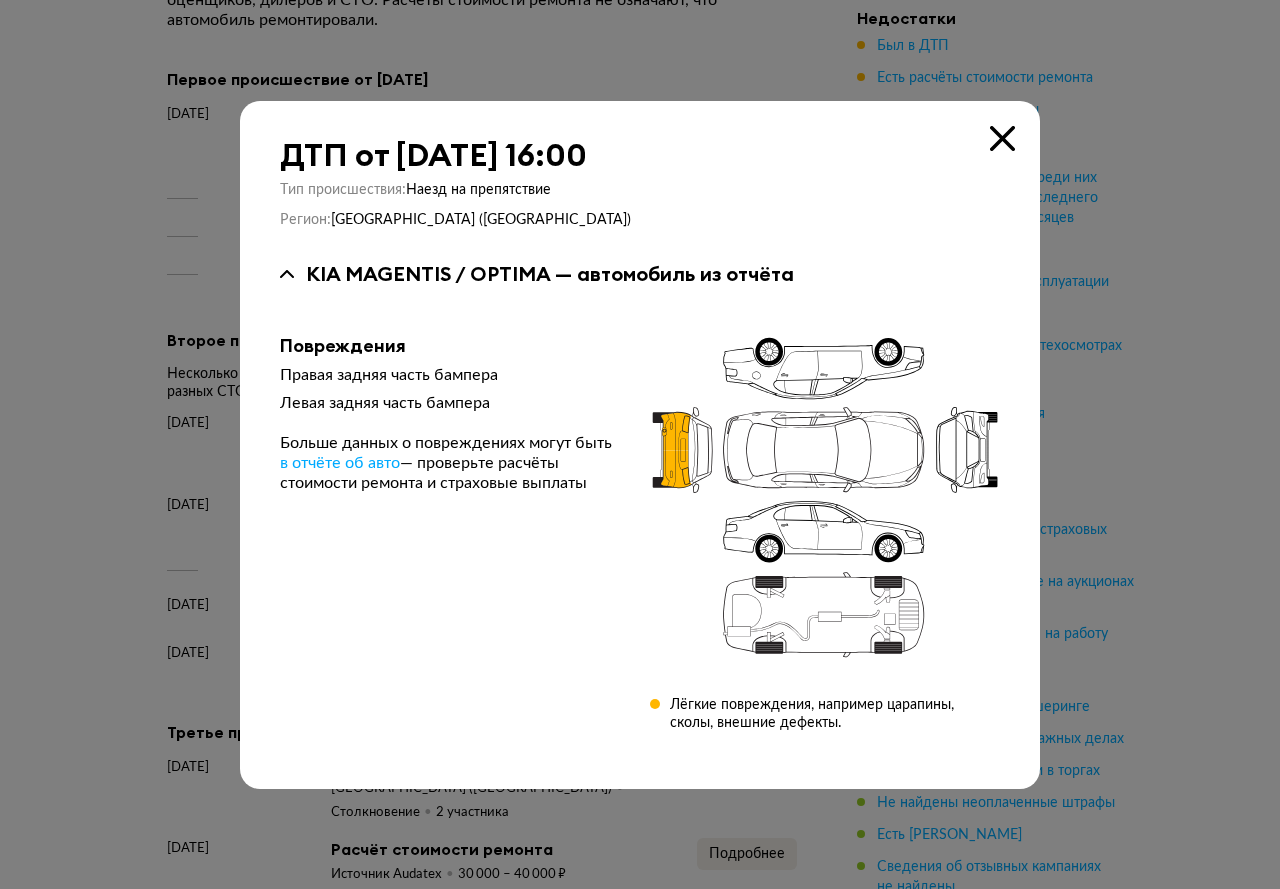 drag, startPoint x: 1, startPoint y: 480, endPoint x: 34, endPoint y: 485, distance: 33.37664 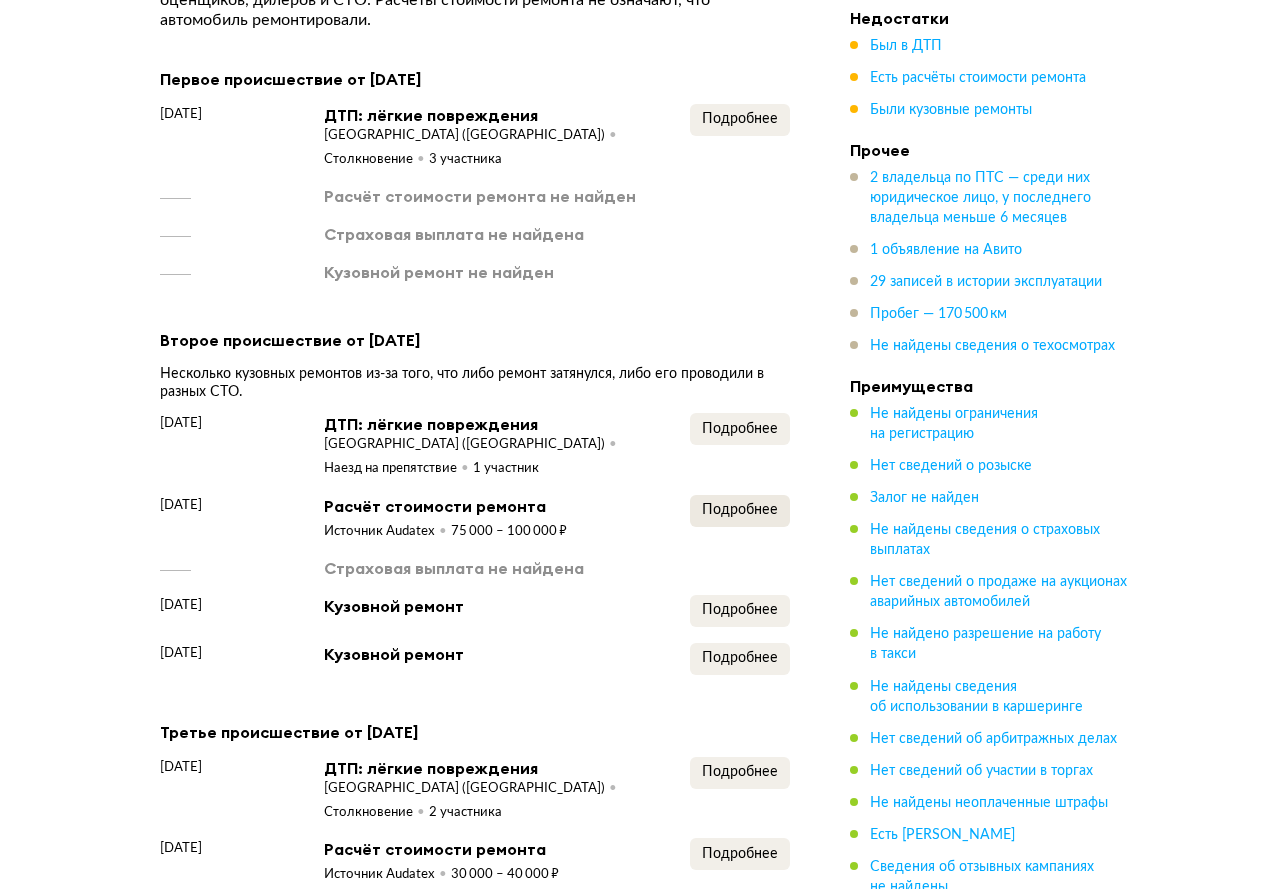 click on "28 марта 2024 года Расчёт стоимости ремонта Источник Audatex 75 000 – 100 000 ₽ Подробнее" at bounding box center [475, 518] 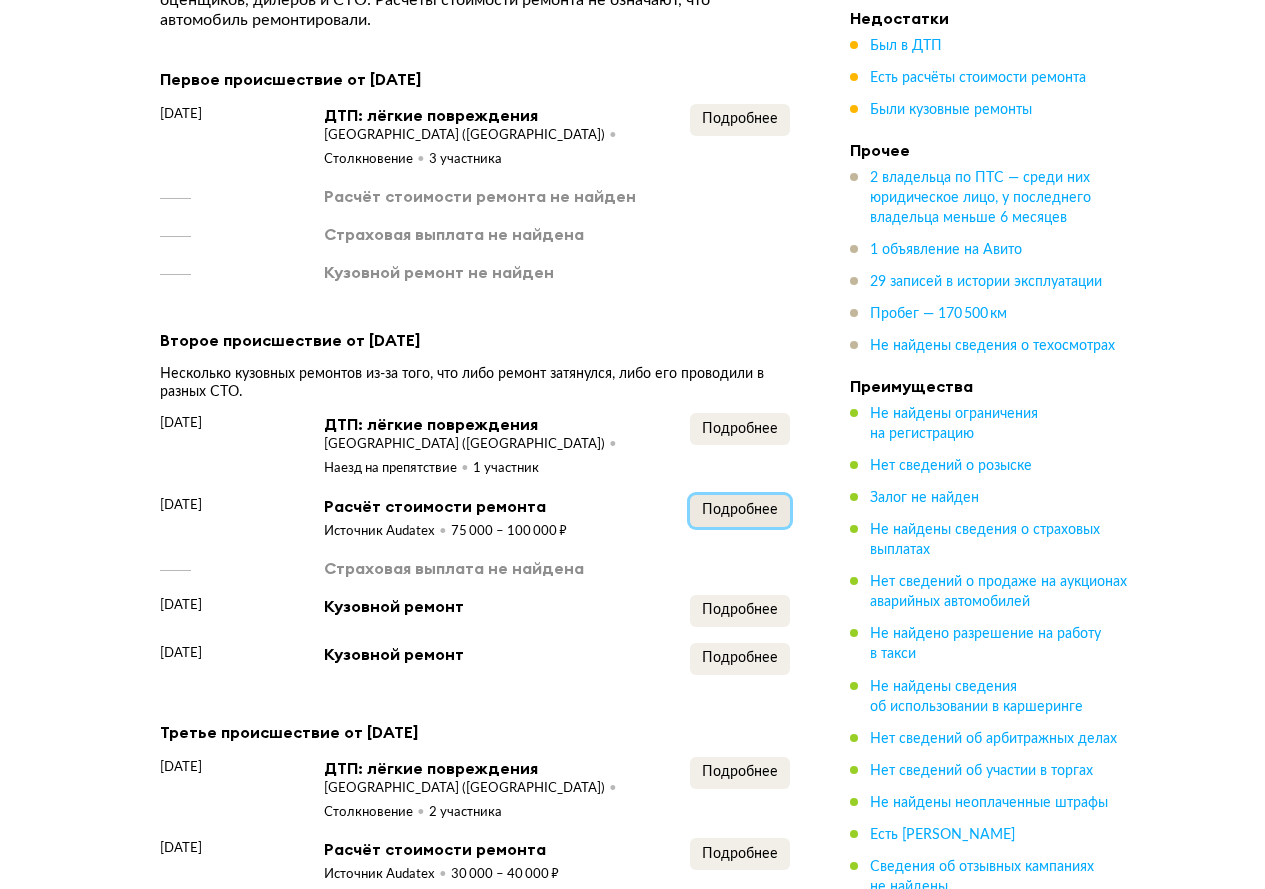 click on "Подробнее" at bounding box center [740, 510] 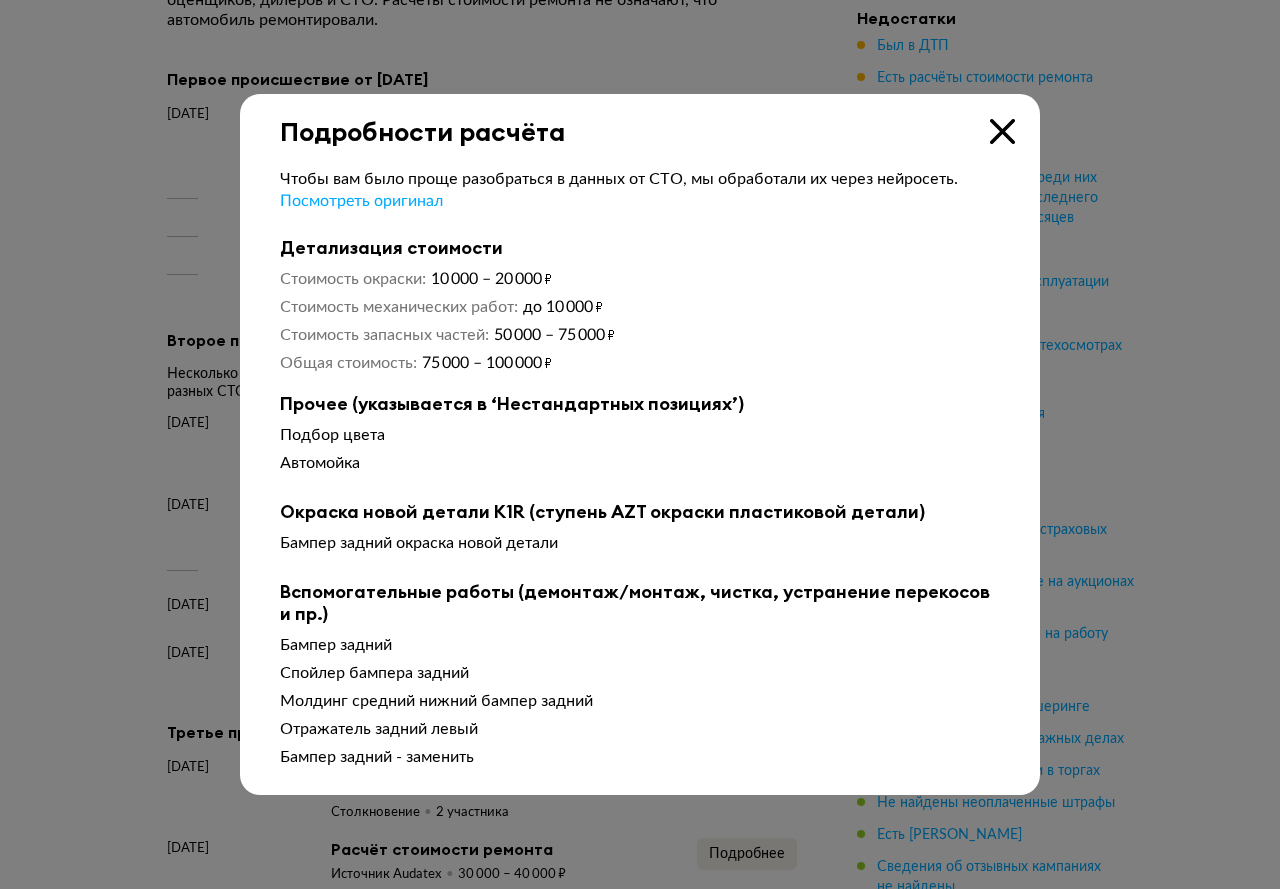 click at bounding box center (640, 444) 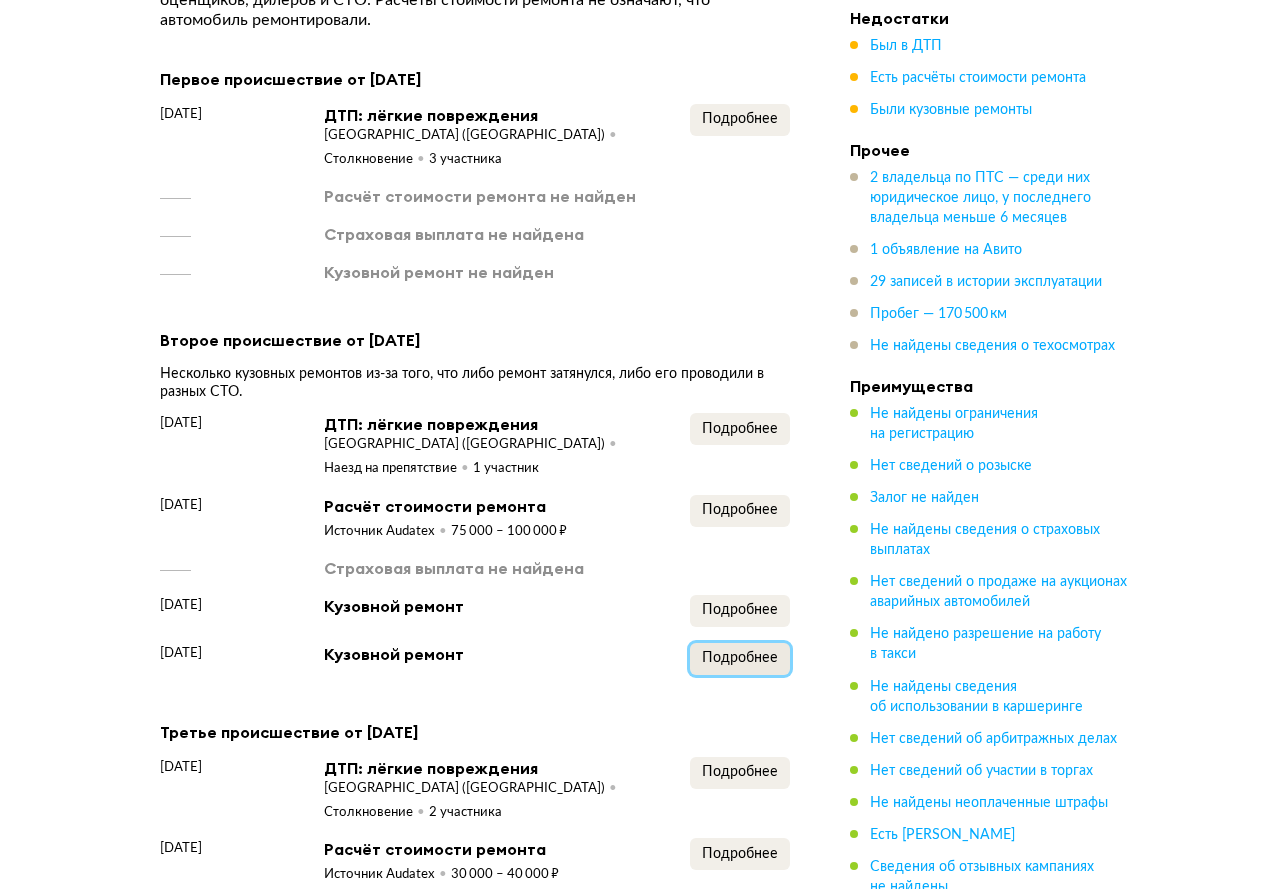 click on "Подробнее" at bounding box center (740, 658) 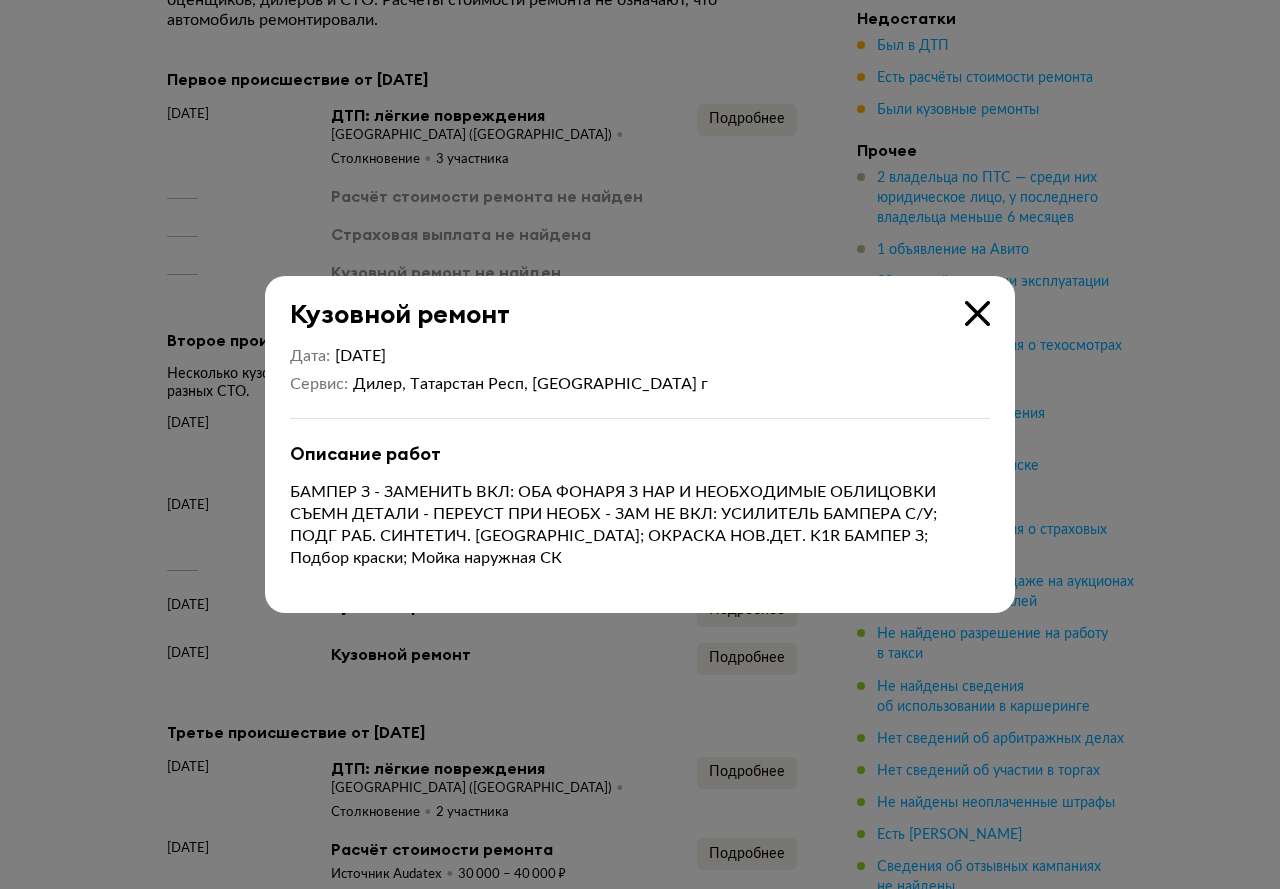 click at bounding box center [640, 444] 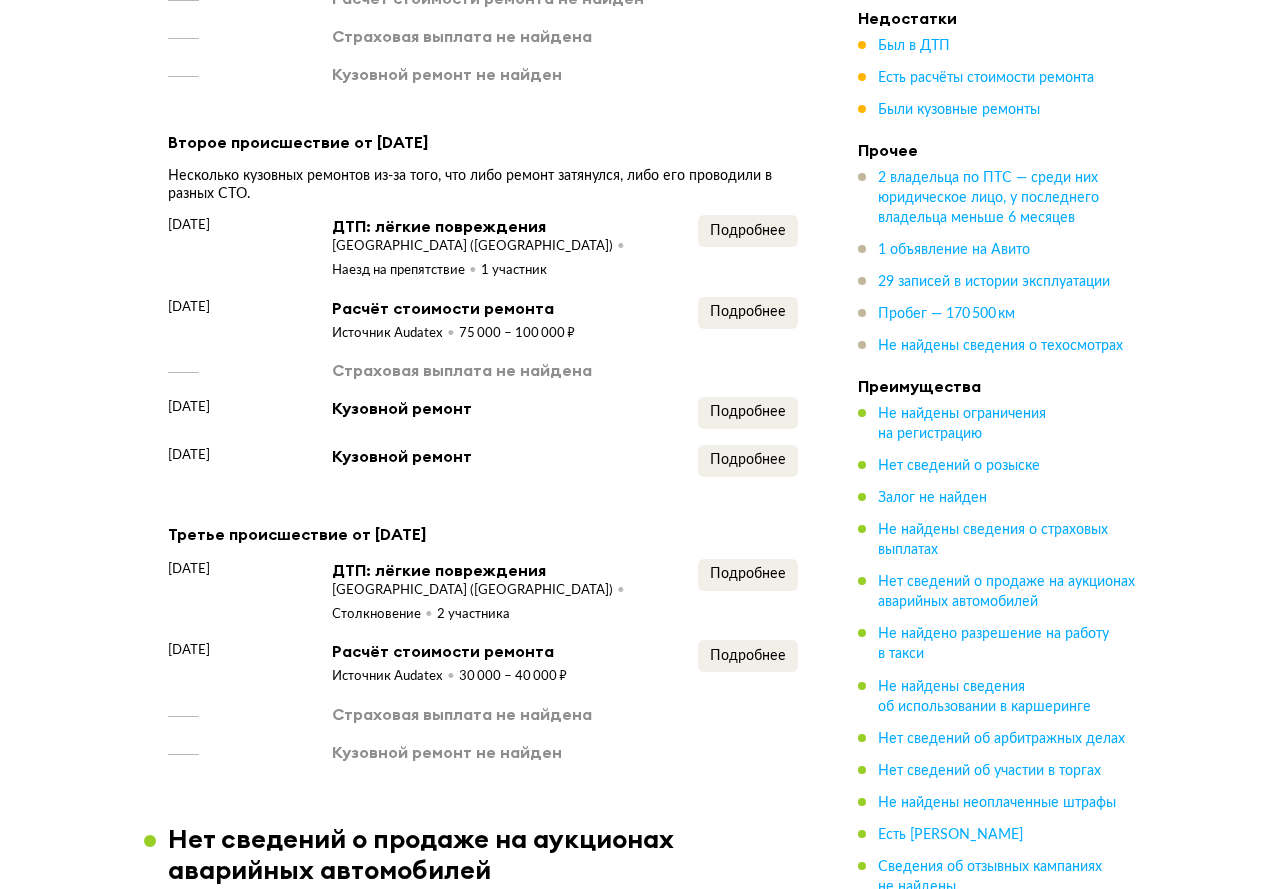 scroll, scrollTop: 2560, scrollLeft: 0, axis: vertical 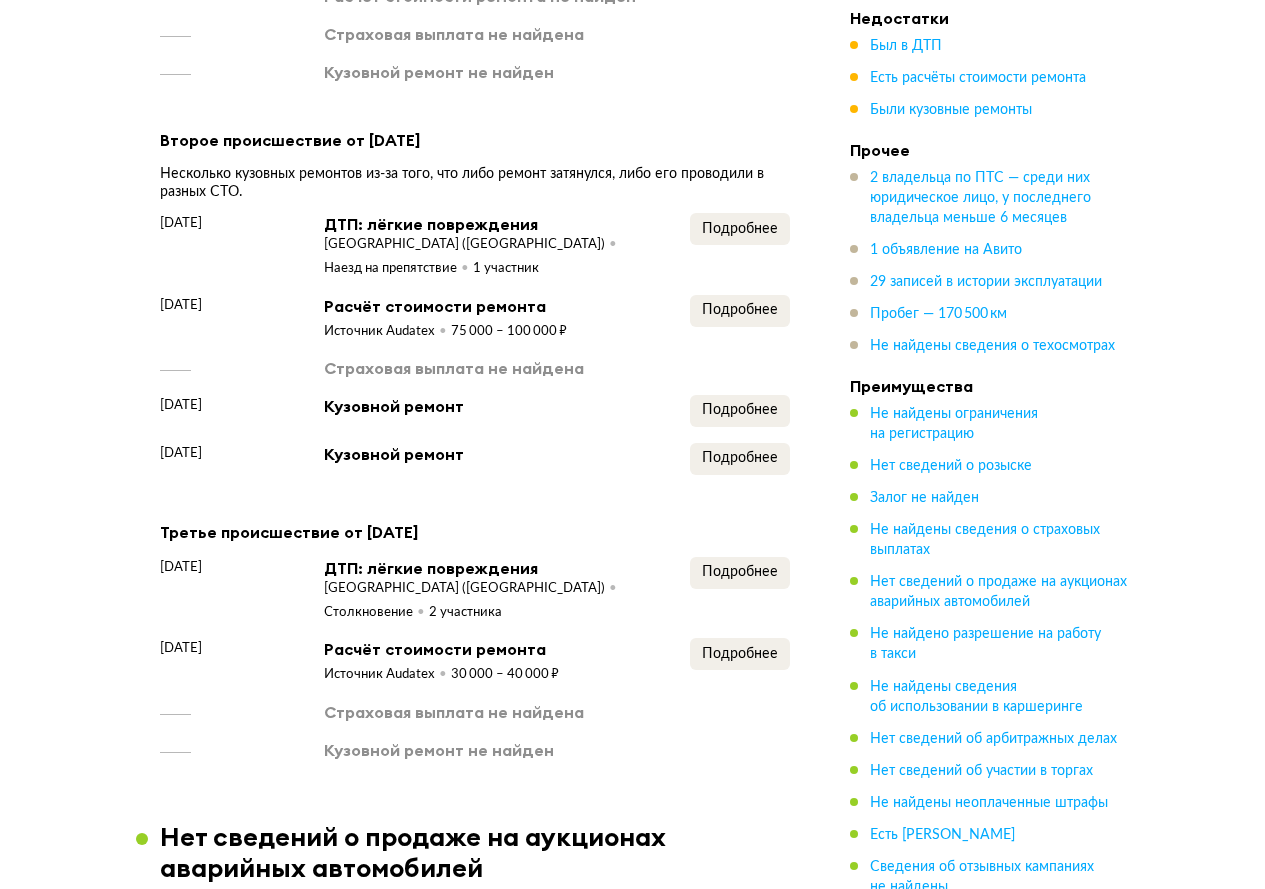click on "Подробнее" at bounding box center [740, 590] 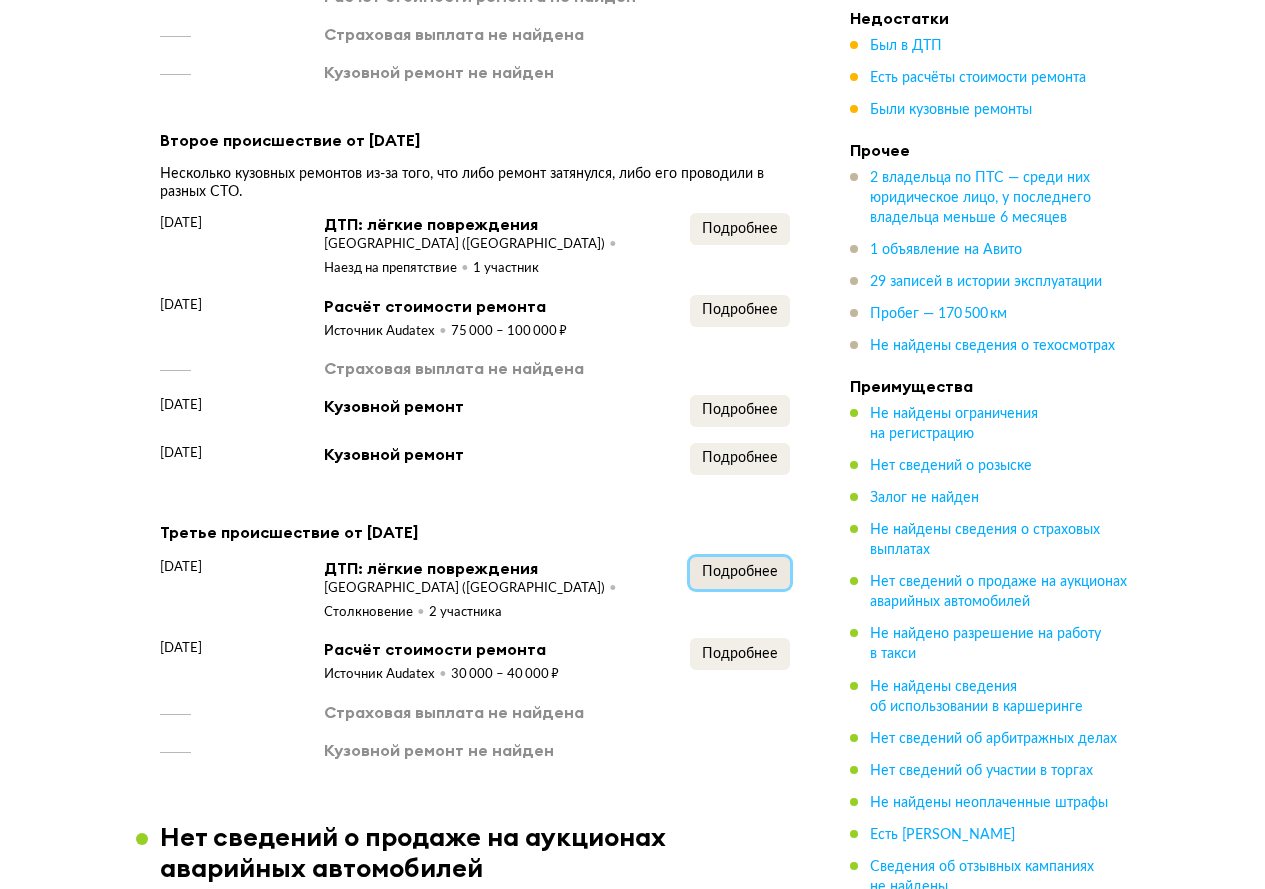 click on "Подробнее" at bounding box center [740, 573] 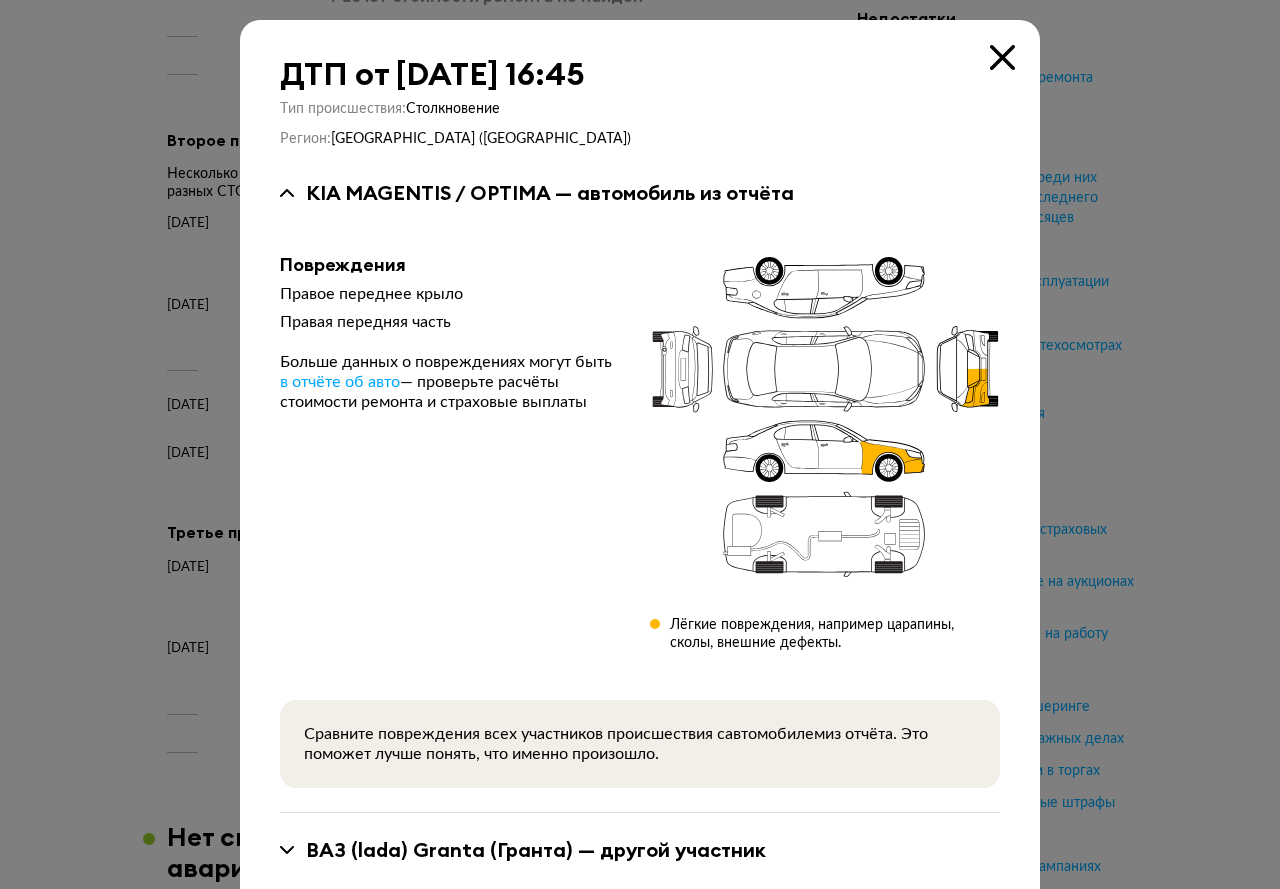 click at bounding box center (640, 444) 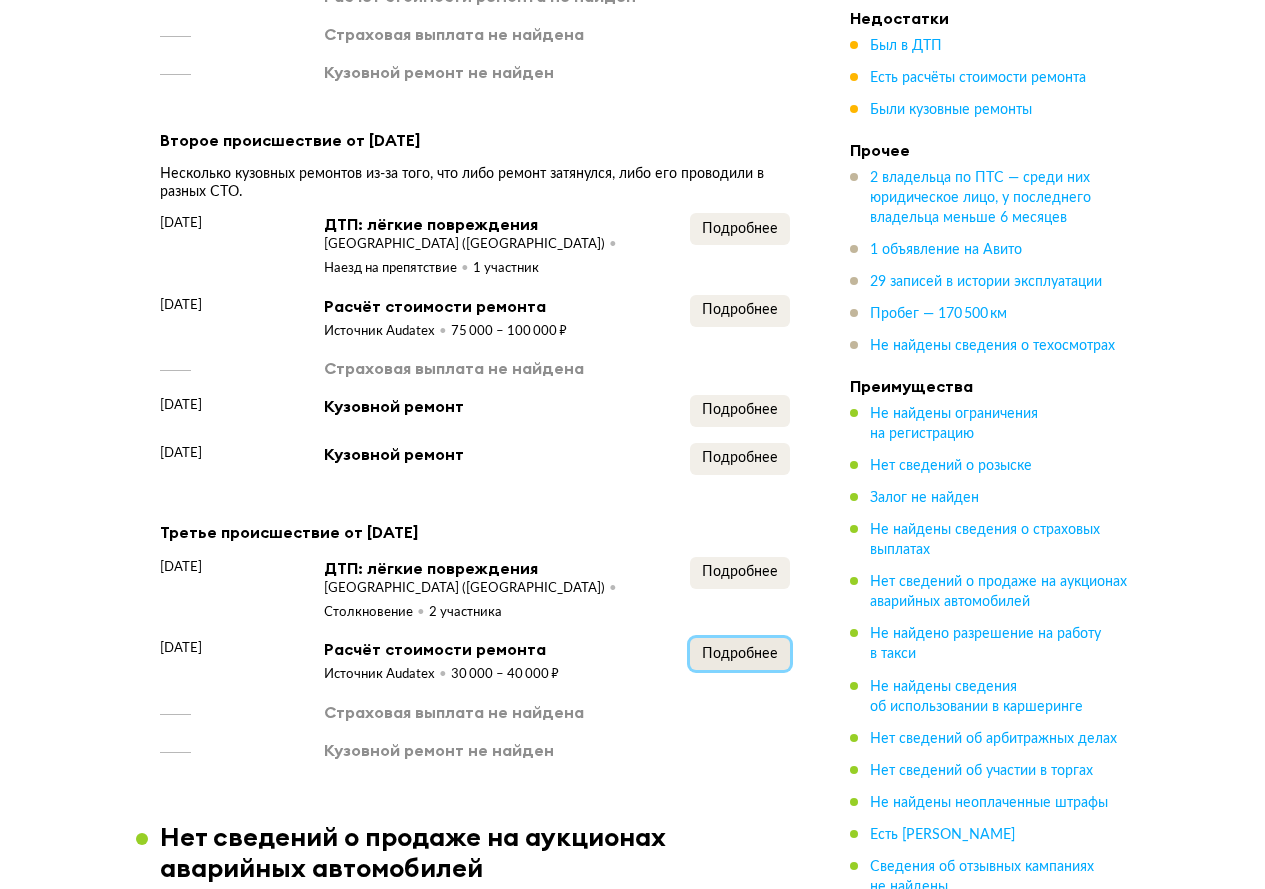 click on "Подробнее" at bounding box center (740, 654) 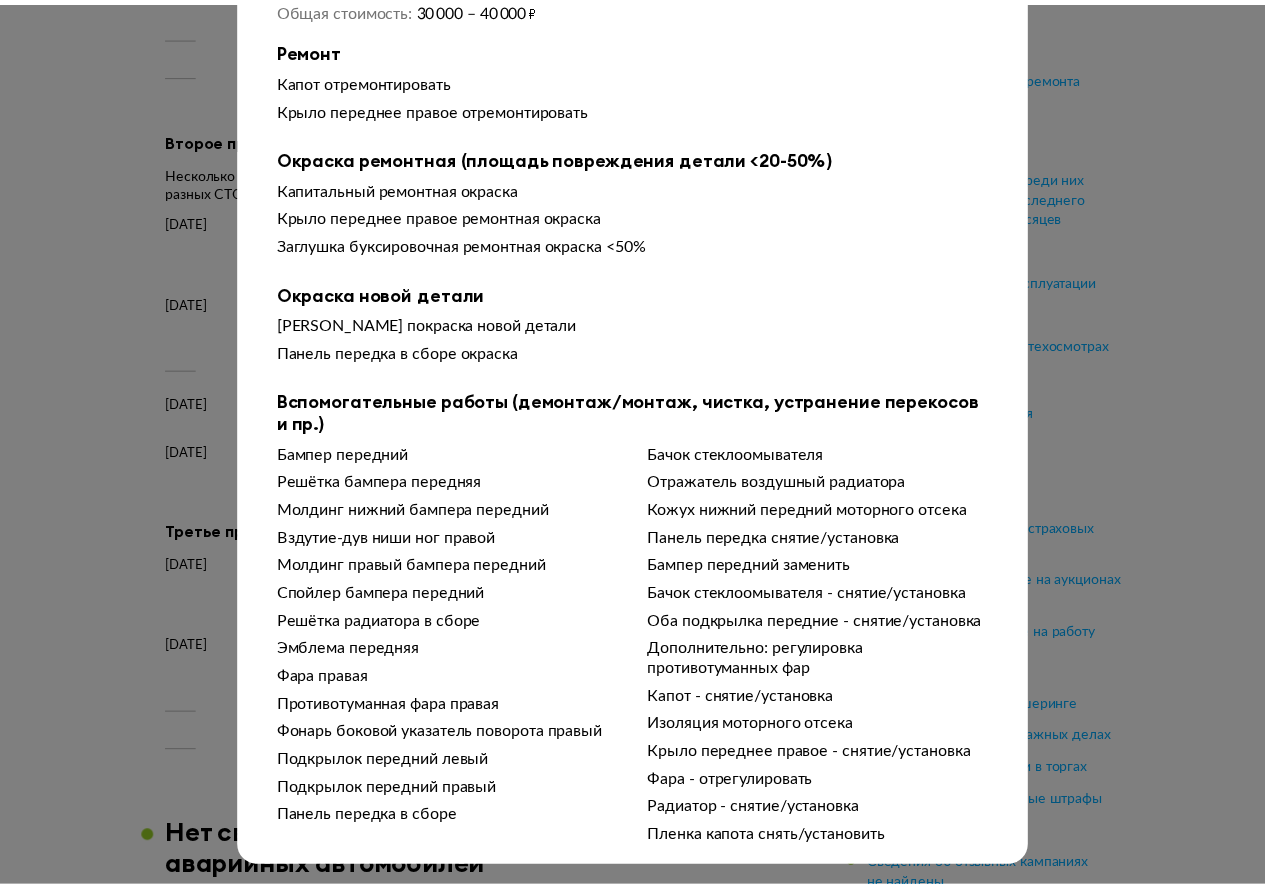 scroll, scrollTop: 257, scrollLeft: 0, axis: vertical 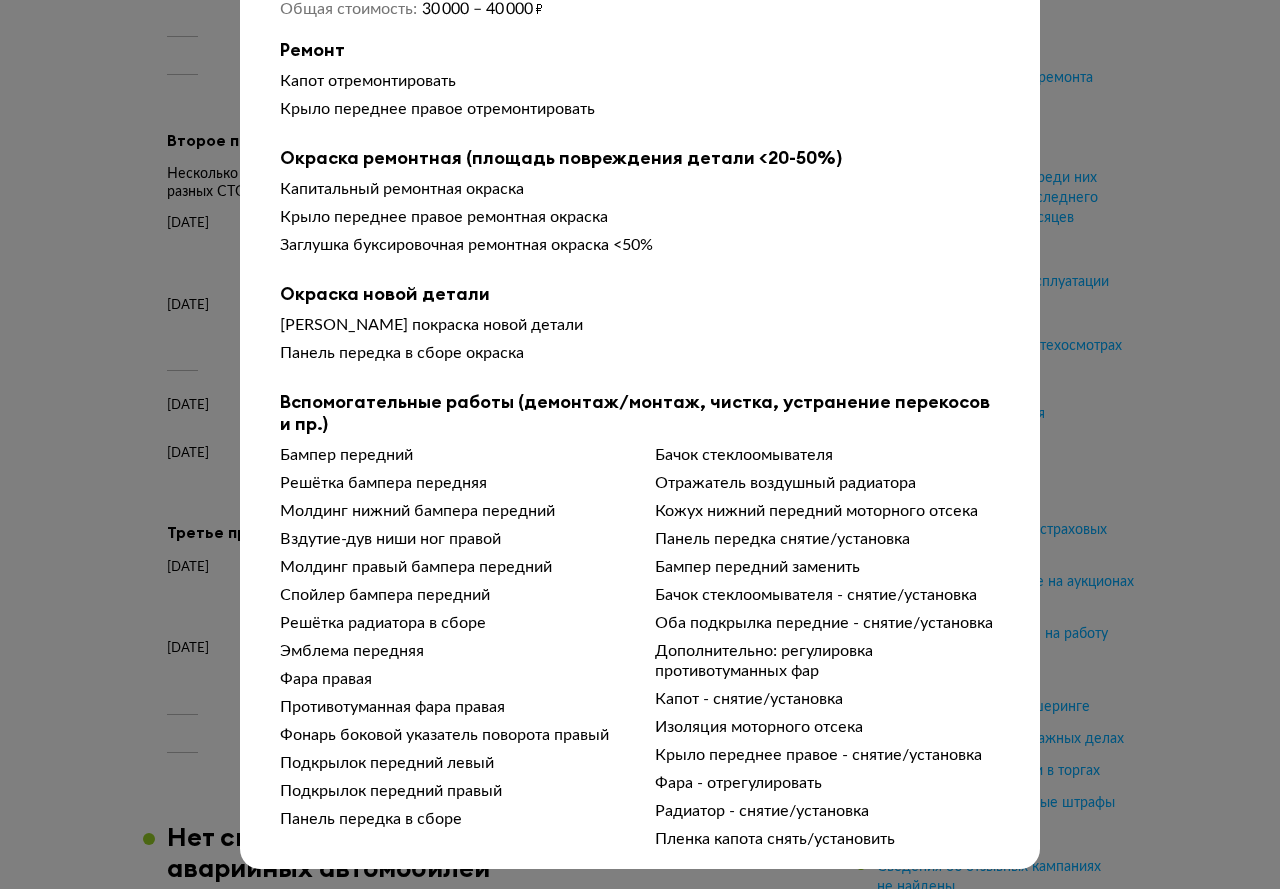 click at bounding box center (640, 191) 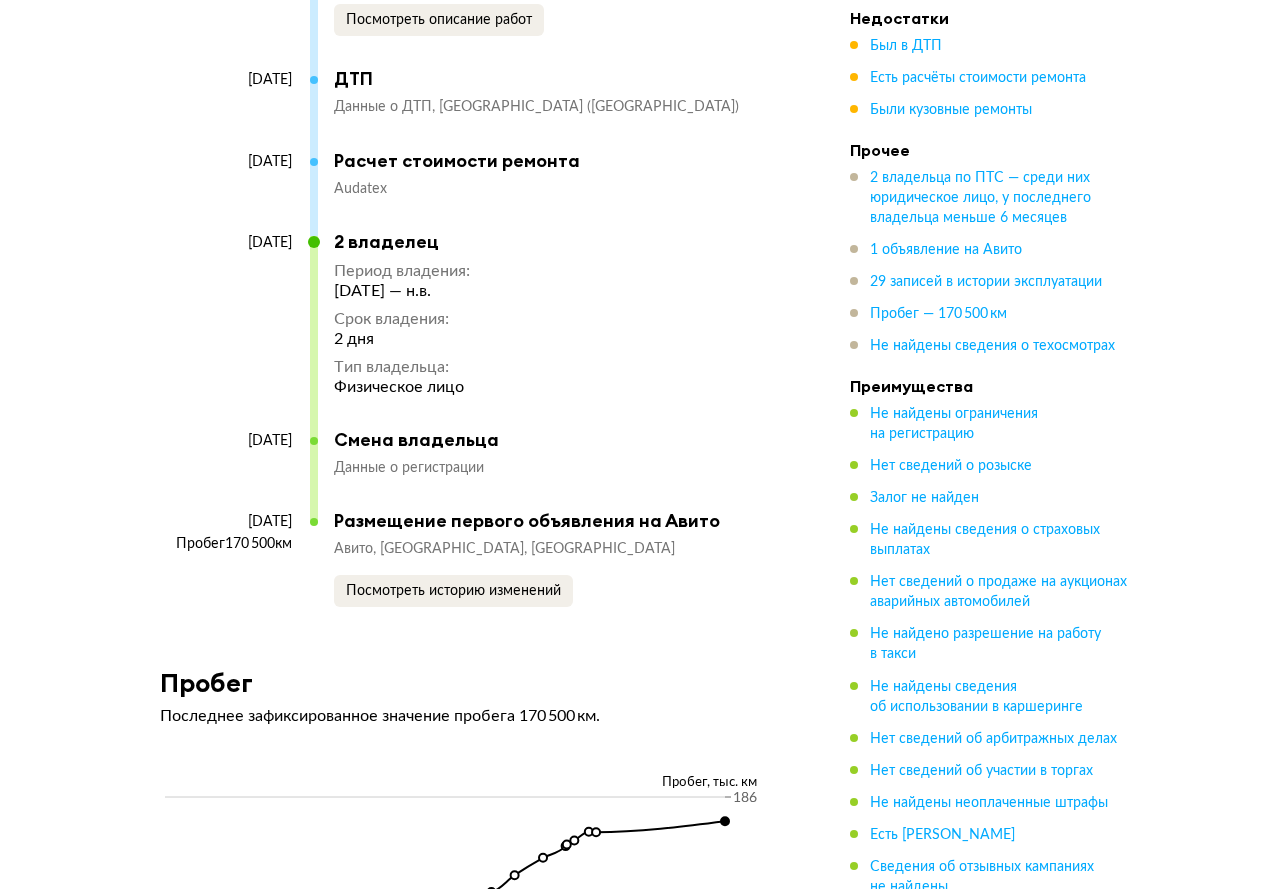 scroll, scrollTop: 8027, scrollLeft: 0, axis: vertical 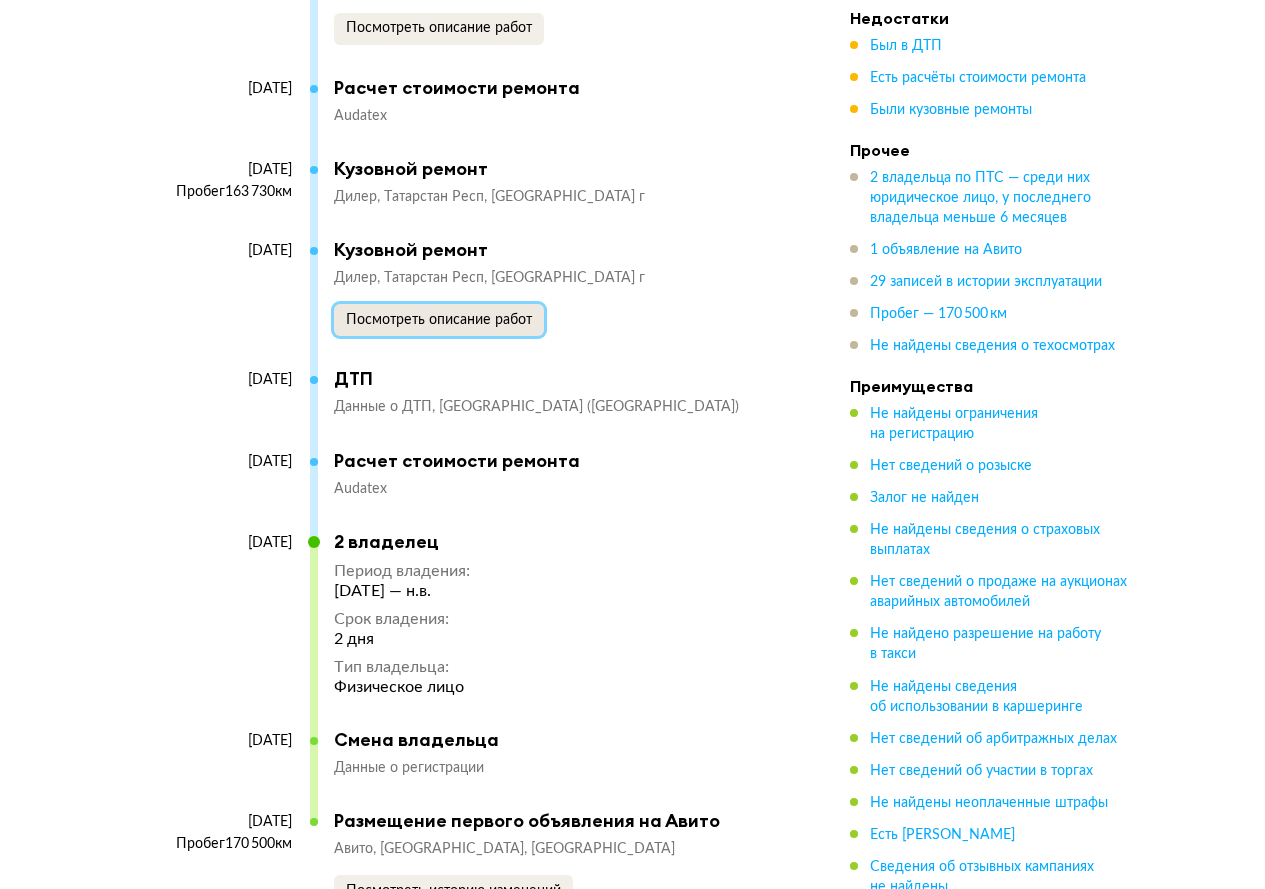 click on "Посмотреть описание работ" at bounding box center [439, 320] 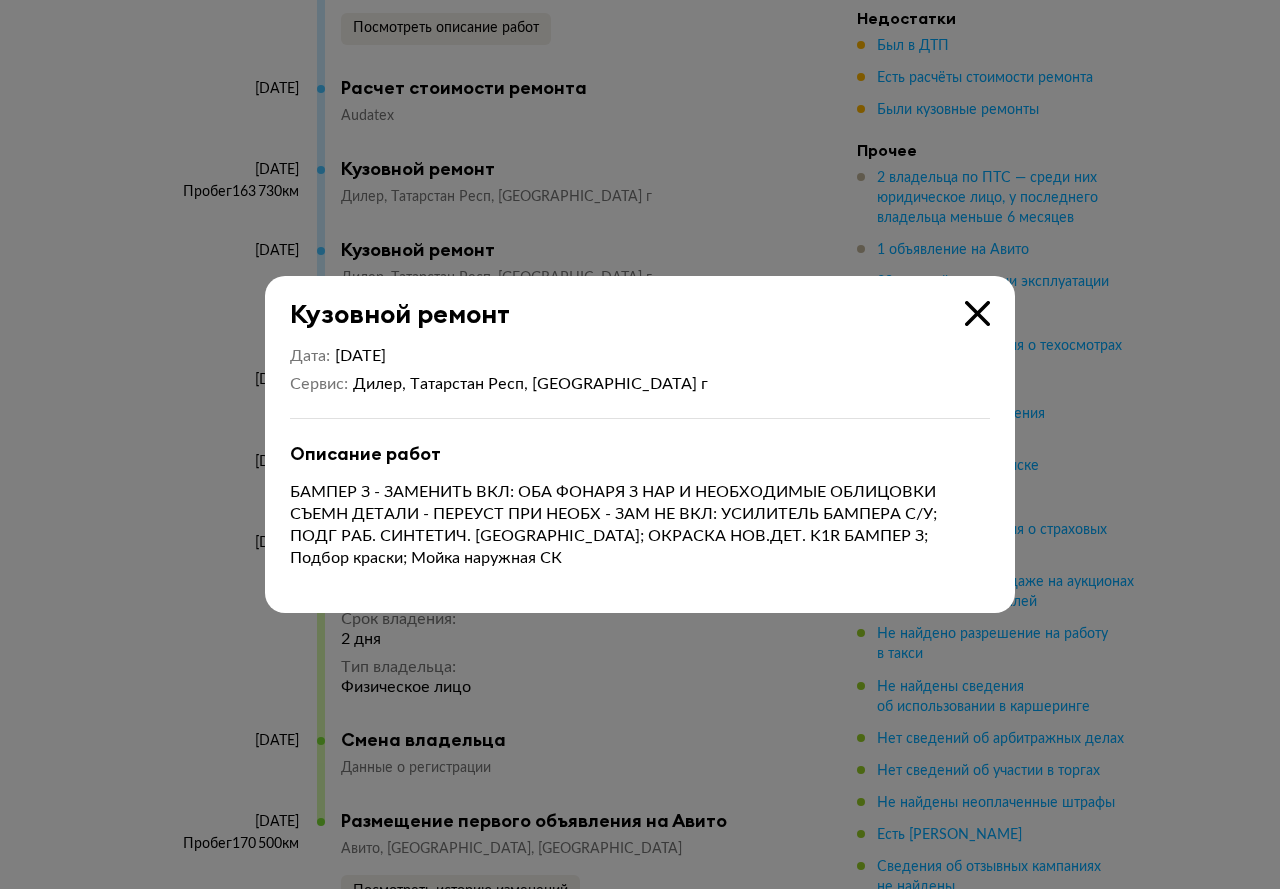 click at bounding box center (640, 444) 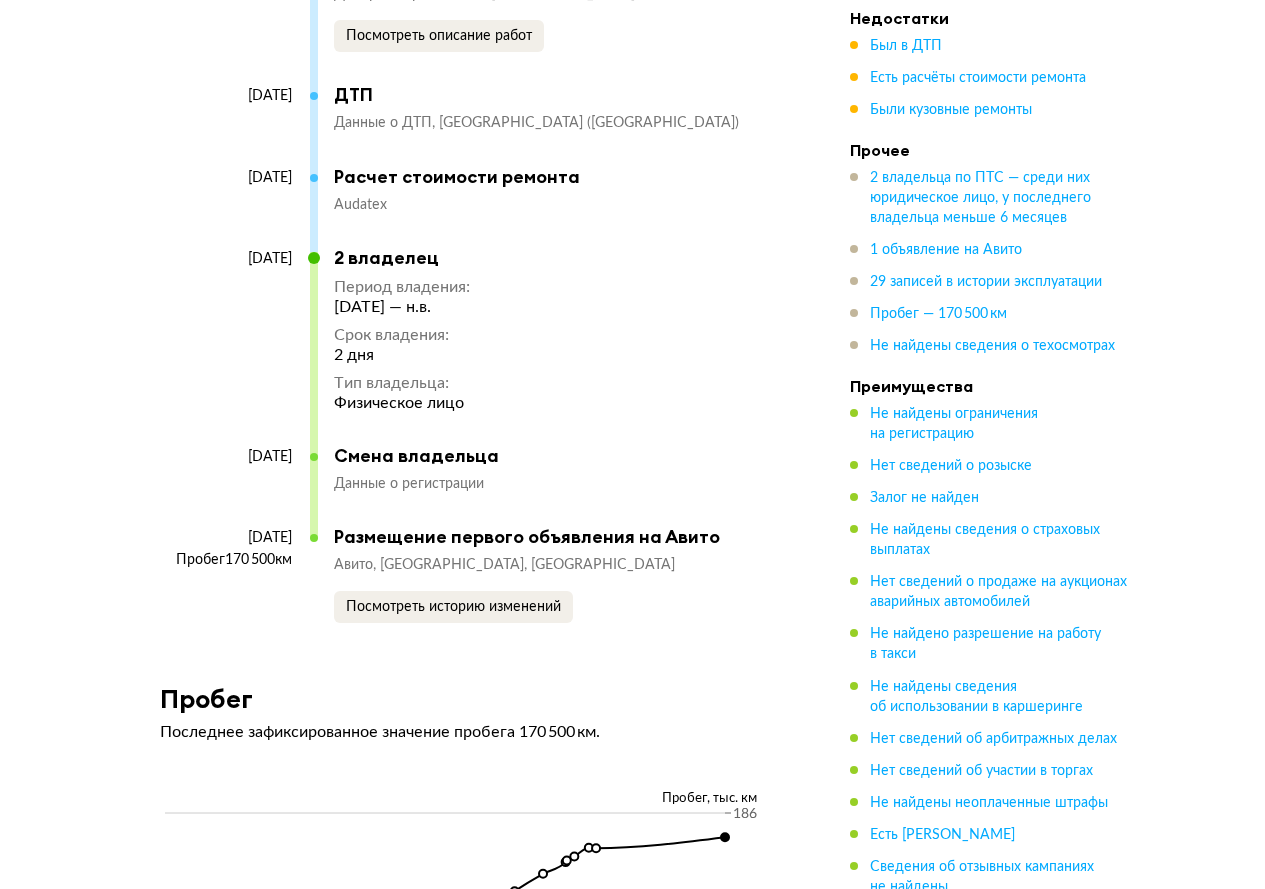 scroll, scrollTop: 8427, scrollLeft: 0, axis: vertical 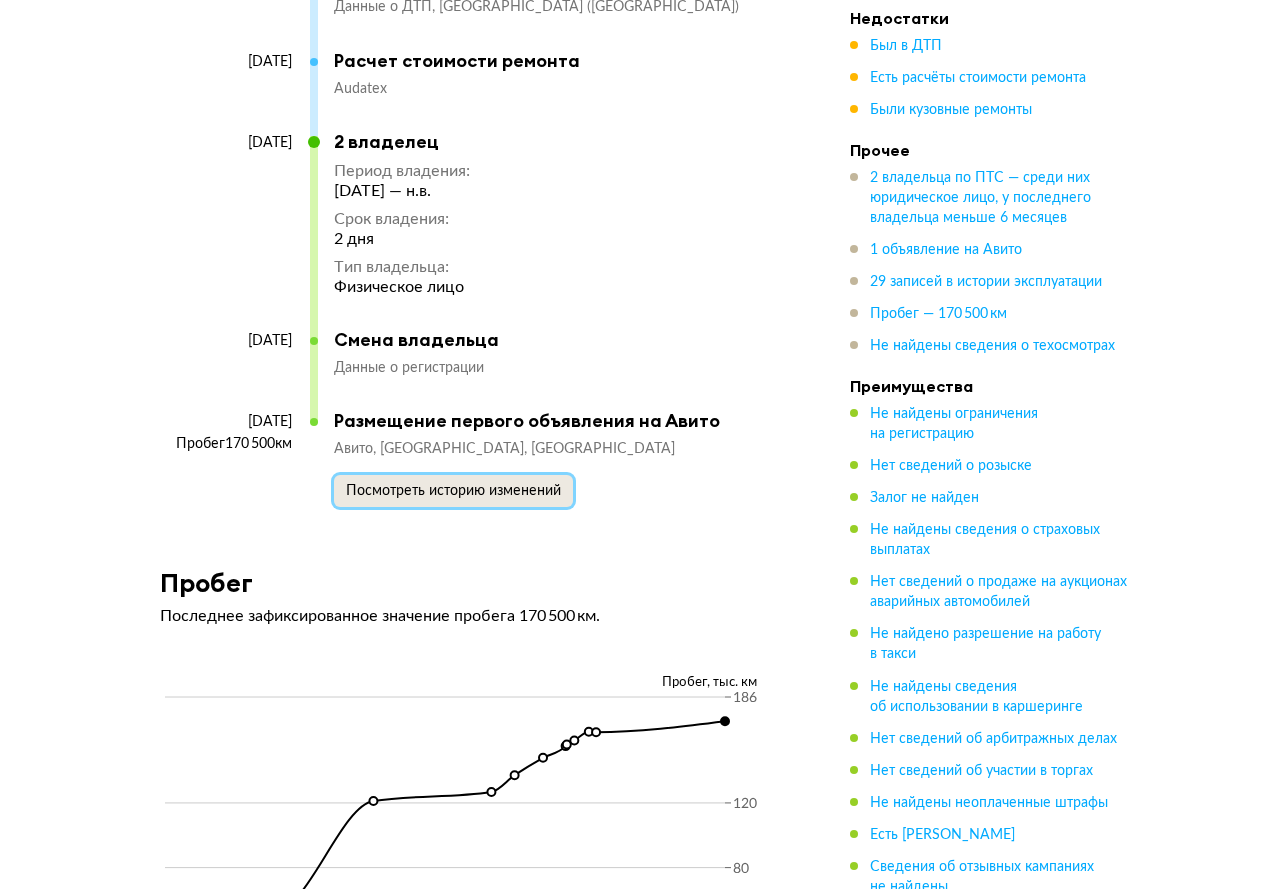 click on "Посмотреть историю изменений" at bounding box center [453, 491] 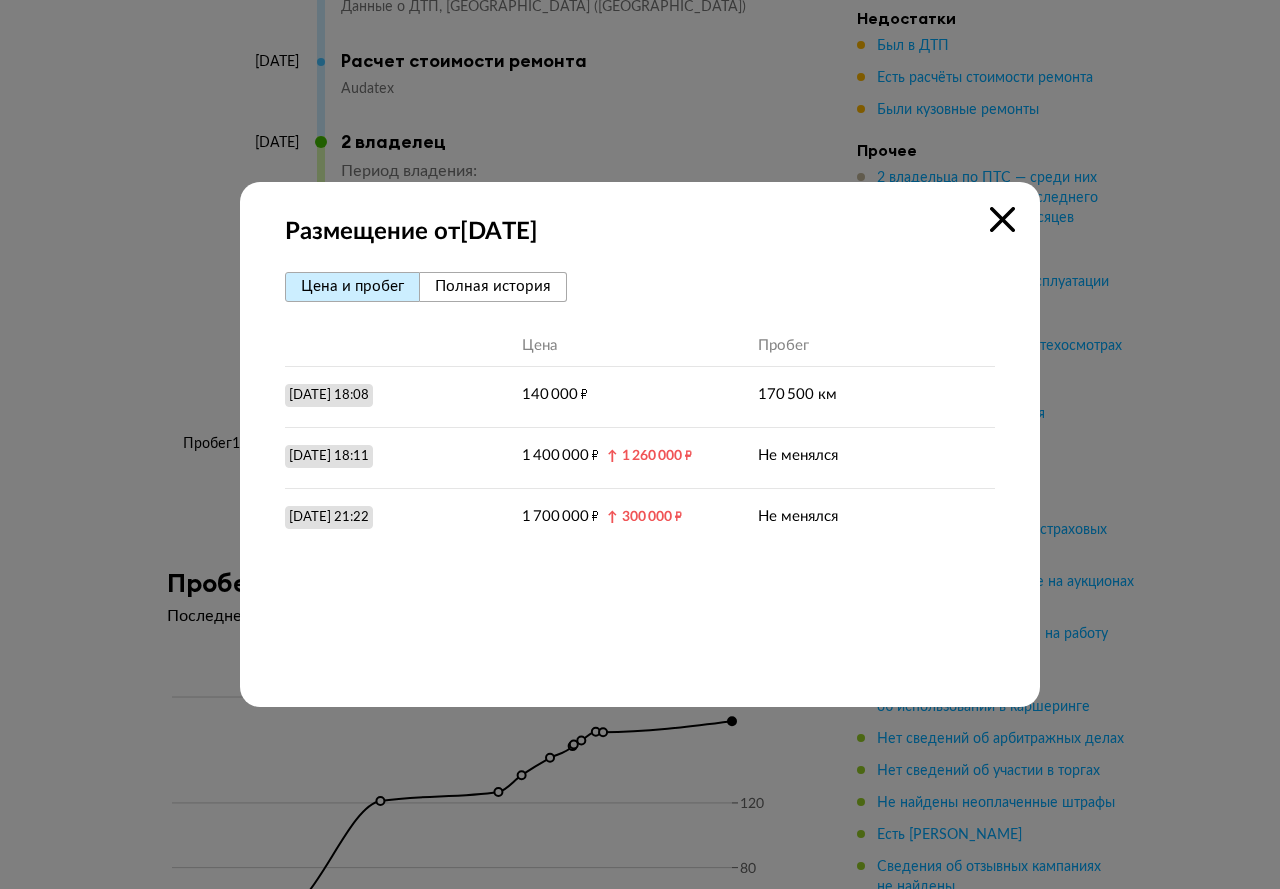 click on "Размещение от  8 июля 2025 года Цена и пробег Полная история Цена Пробег 8 июля 2025 г. 18:08 140 000 ₽    170 500 км    8 июля 2025 г. 18:11 1 400 000 ₽    ↑   1 260 000 ₽ Не менялся 9 июля 2025 г. 21:22 1 700 000 ₽    ↑   300 000 ₽ Не менялся" at bounding box center [640, 444] 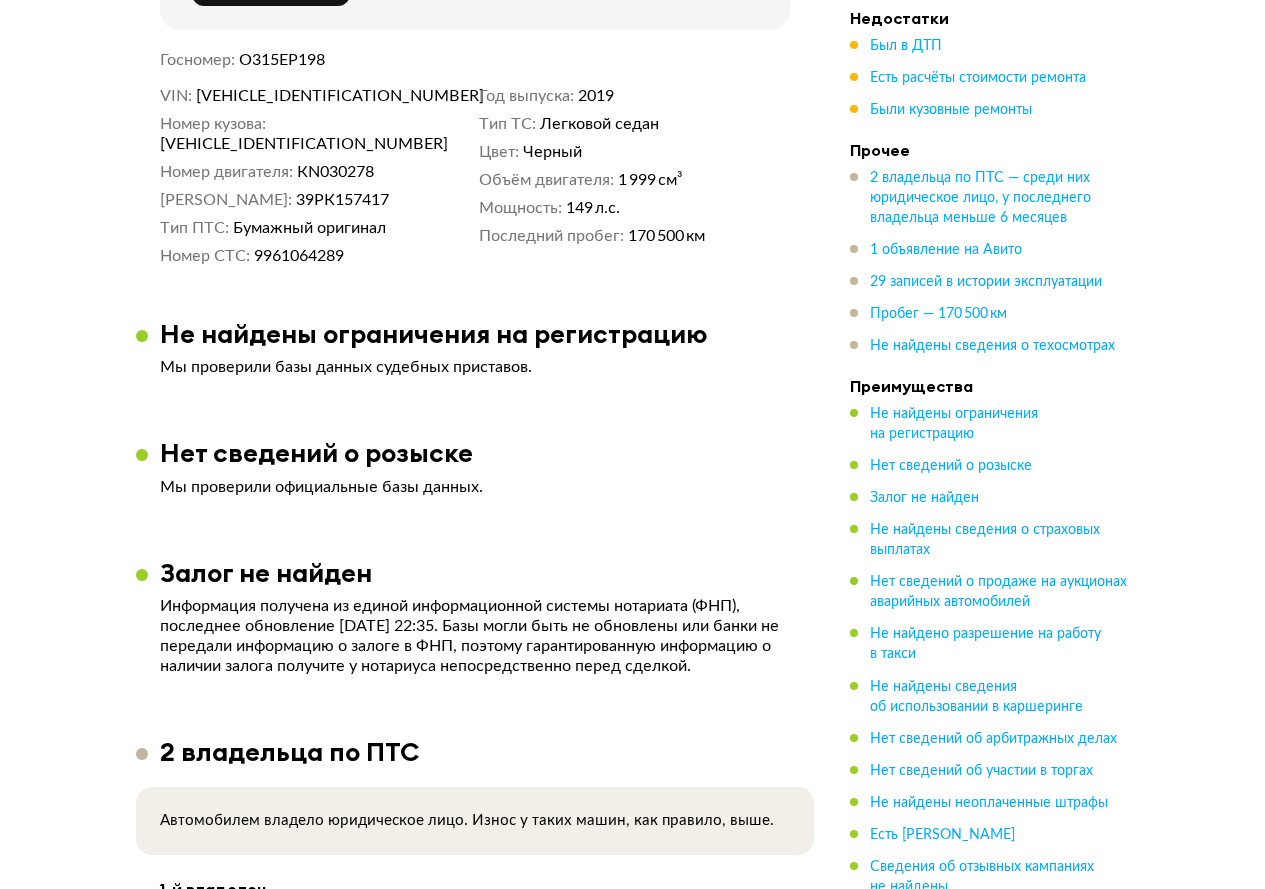 scroll, scrollTop: 825, scrollLeft: 0, axis: vertical 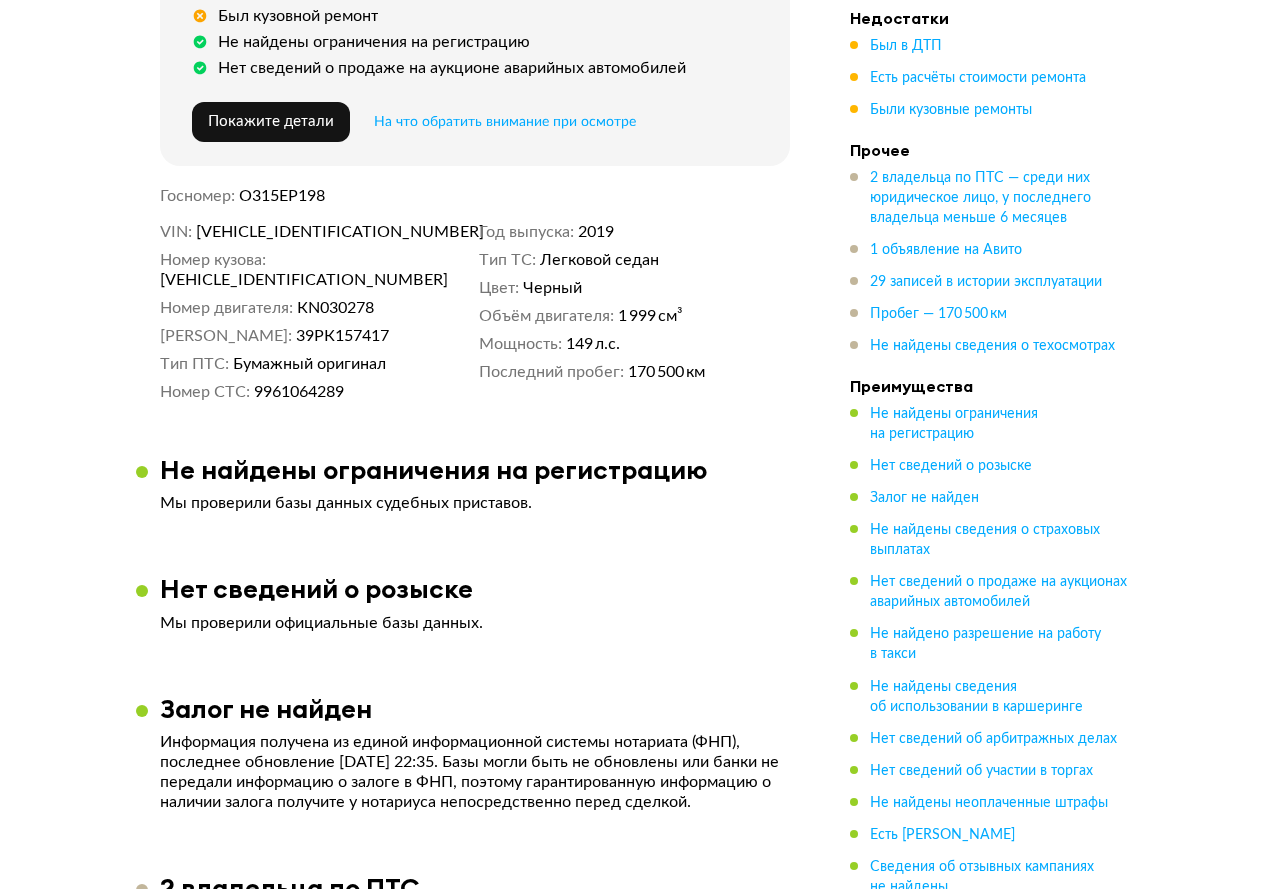 click on "КN030278" at bounding box center (335, 308) 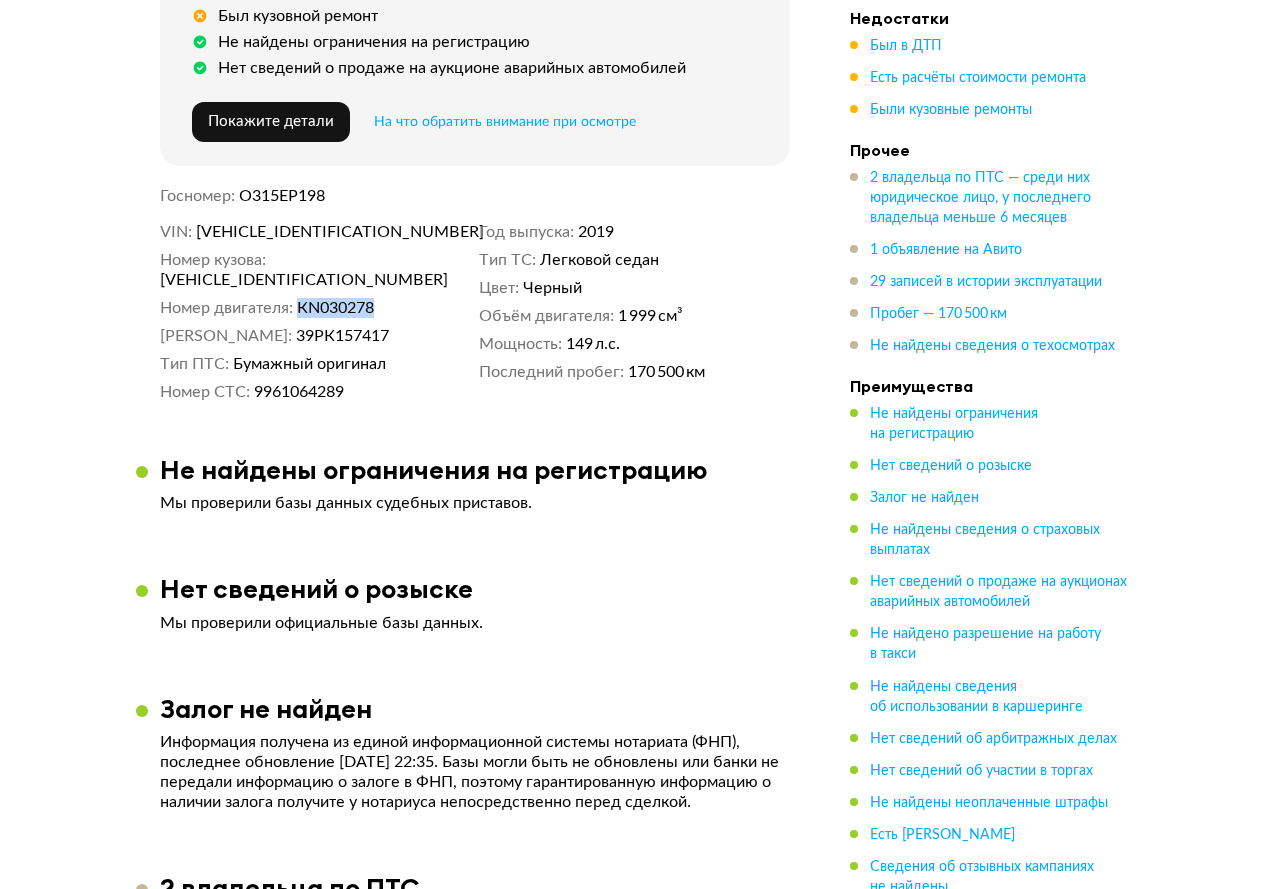 click on "КN030278" at bounding box center [335, 308] 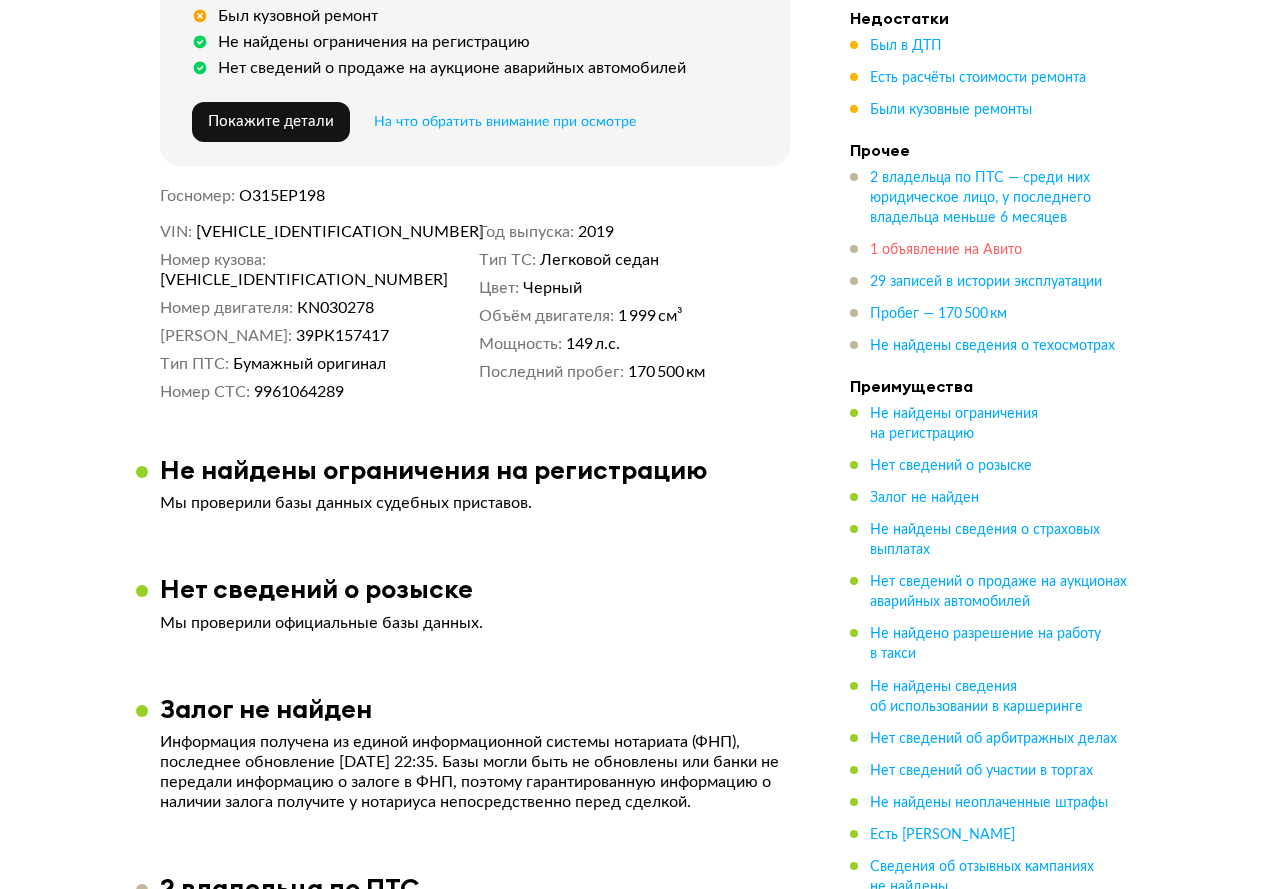 click on "1 объявление на Авито" at bounding box center [946, 250] 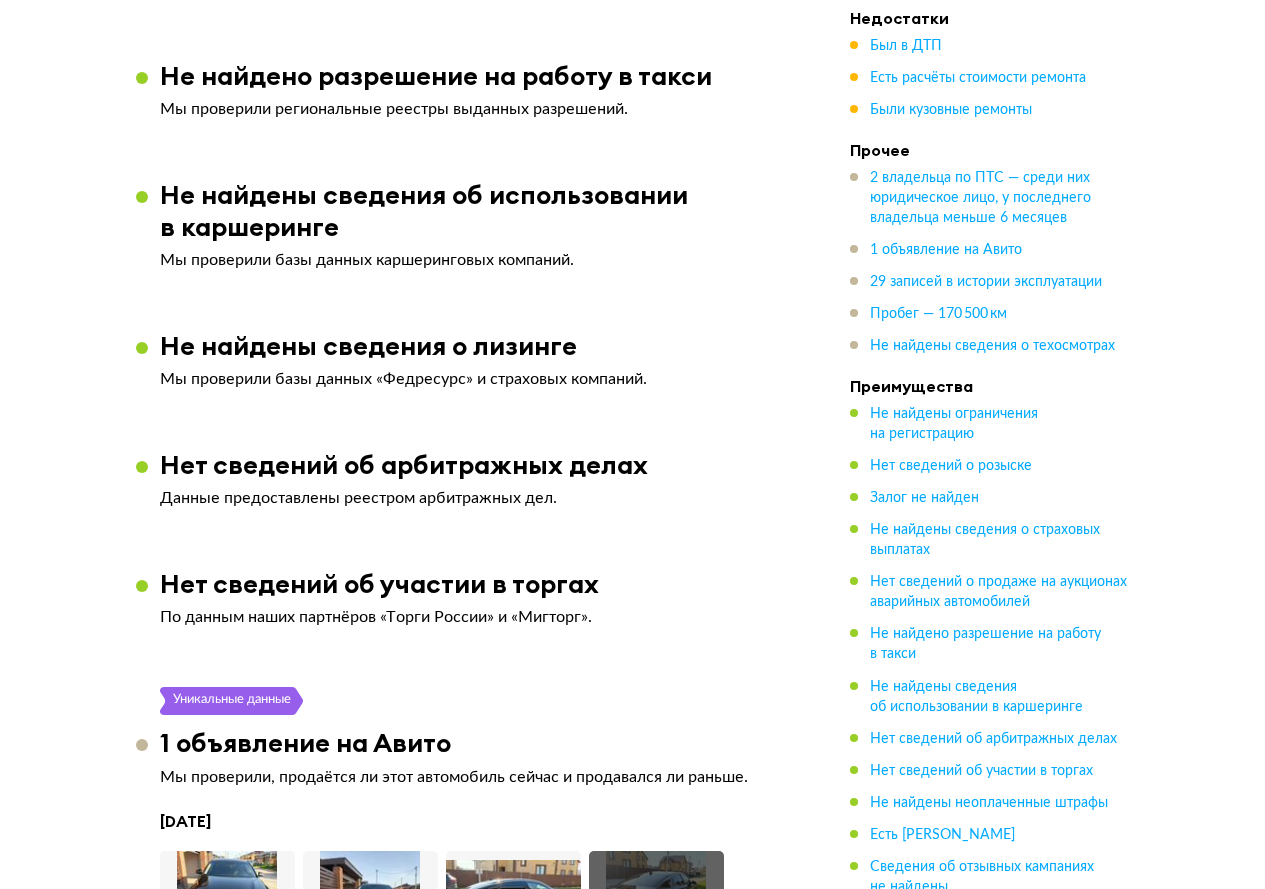 scroll, scrollTop: 4198, scrollLeft: 0, axis: vertical 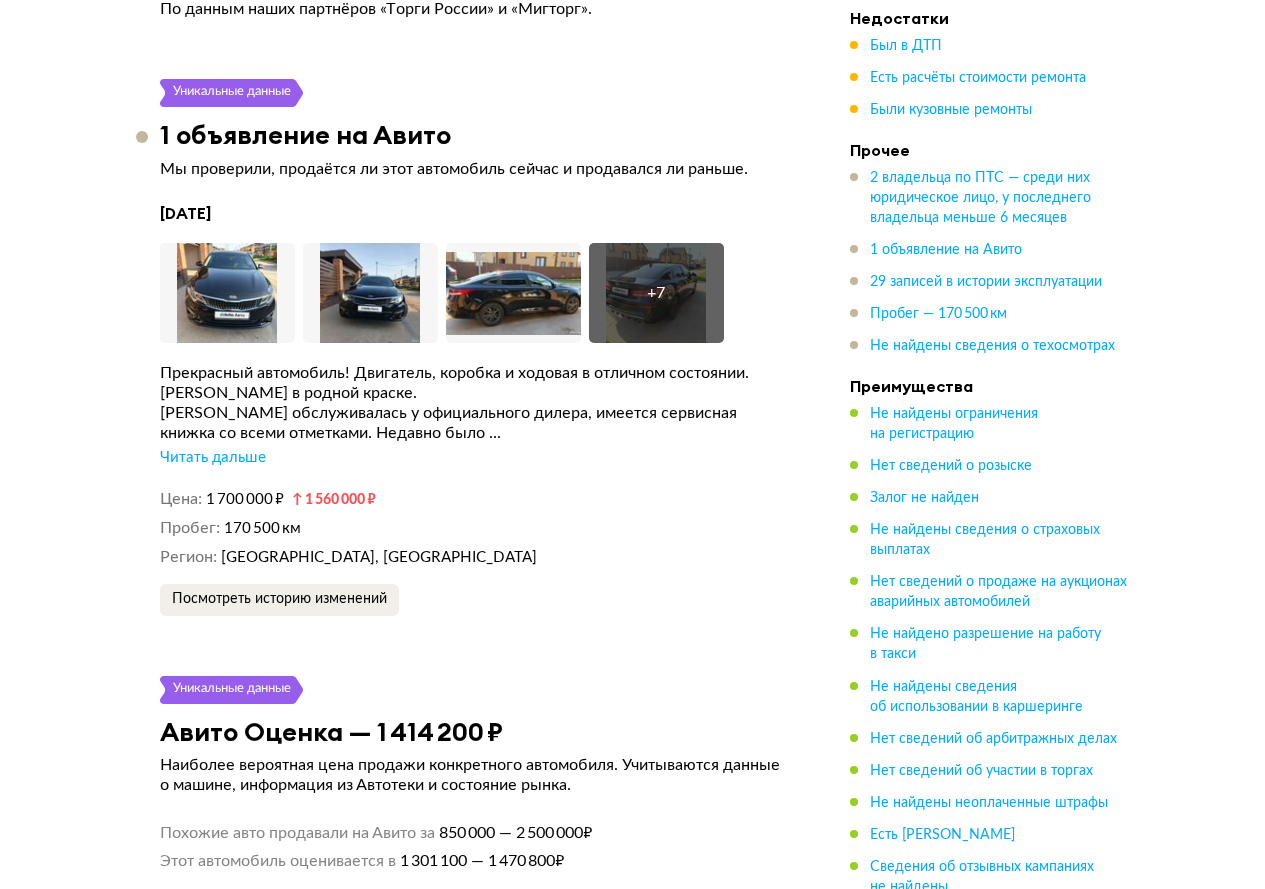 click on "Читать дальше" at bounding box center [213, 458] 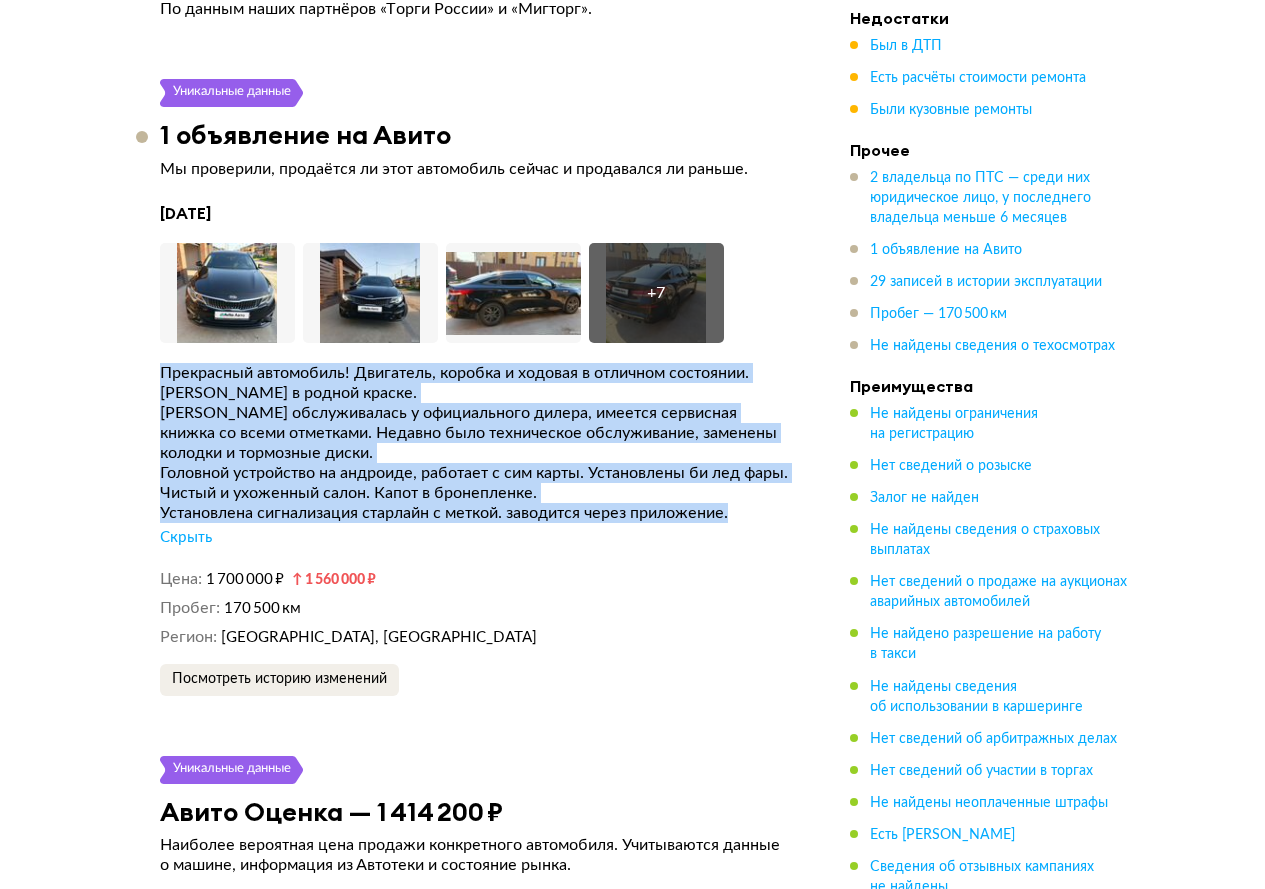 drag, startPoint x: 151, startPoint y: 388, endPoint x: 763, endPoint y: 541, distance: 630.83514 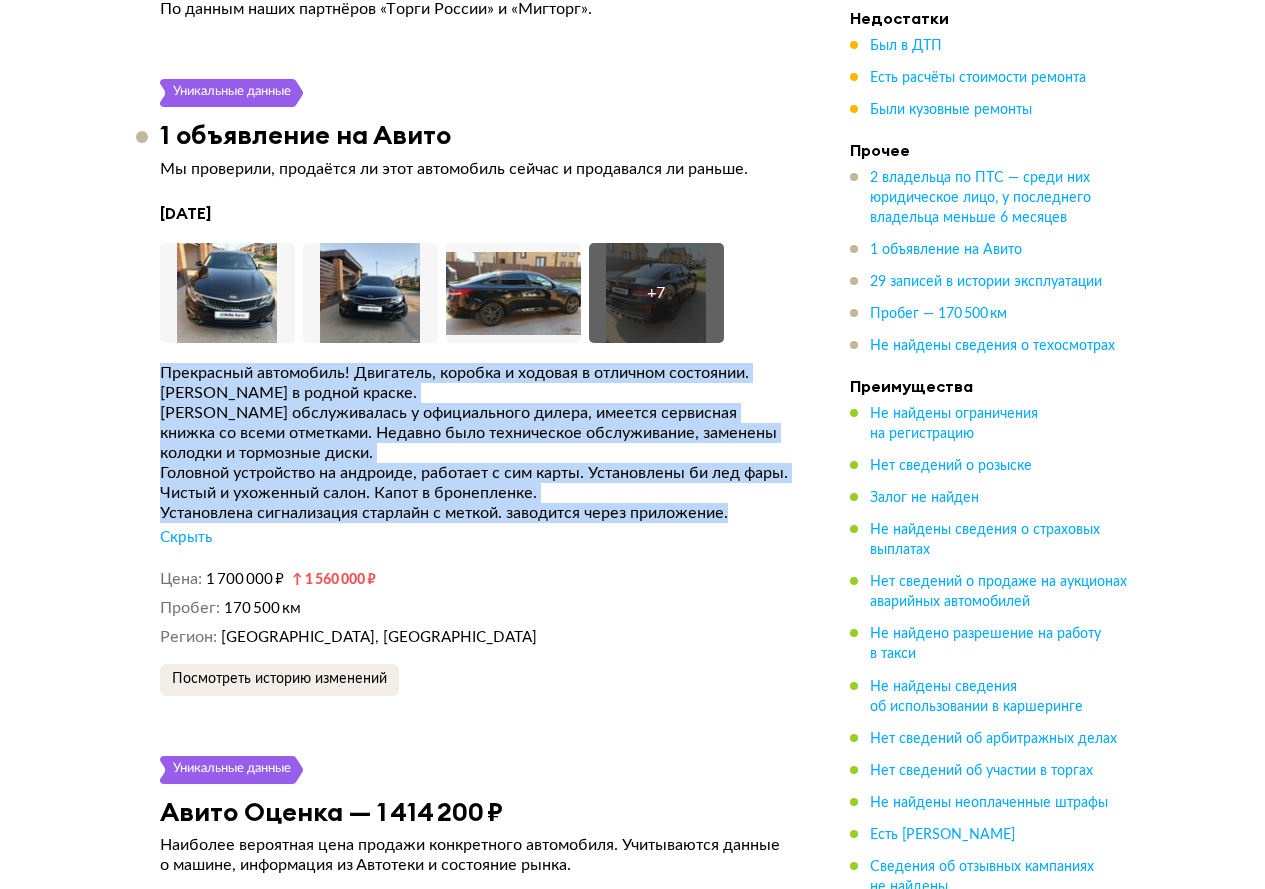 click on "Уникальные данные 1 объявление на Авито Мы проверили, продаётся ли этот автомобиль сейчас и продавался ли раньше. 8 июля 2025 года Увеличить фото Увеличить фото Увеличить фото + 7 Увеличить фото Прекрасный автомобиль! Двигатель, коробка и ходовая в отличном состоянии. Кузов в родной краске.  Машина обслуживалась у официального дилера, имеется сервисная книжка со всеми отметками. Недавно было техническое обслуживание, заменены колодки и тормозные диски.  Установлена сигнализация старлайн с меткой. заводится через приложение. Скрыть Цена 1 700 000 ₽" at bounding box center (475, 387) 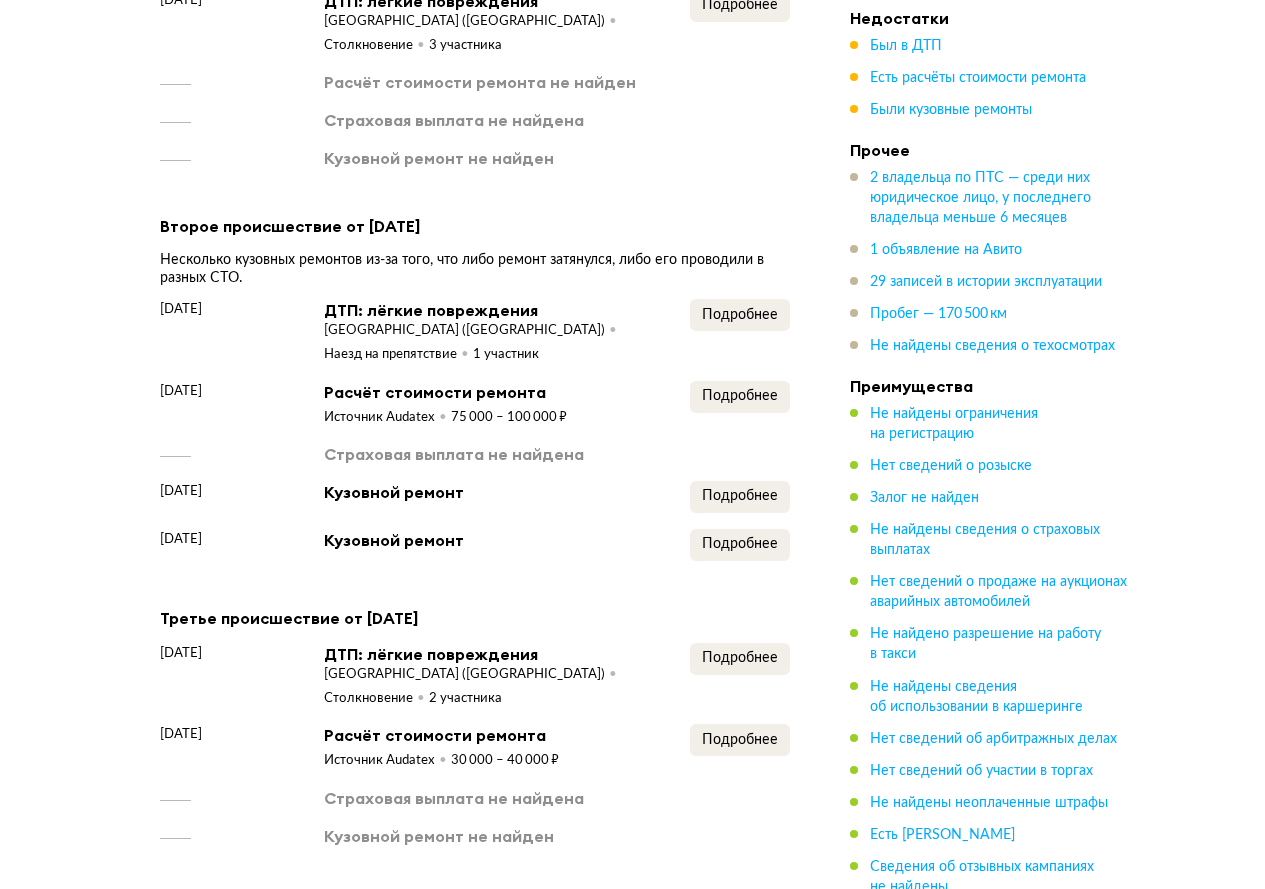 scroll, scrollTop: 0, scrollLeft: 0, axis: both 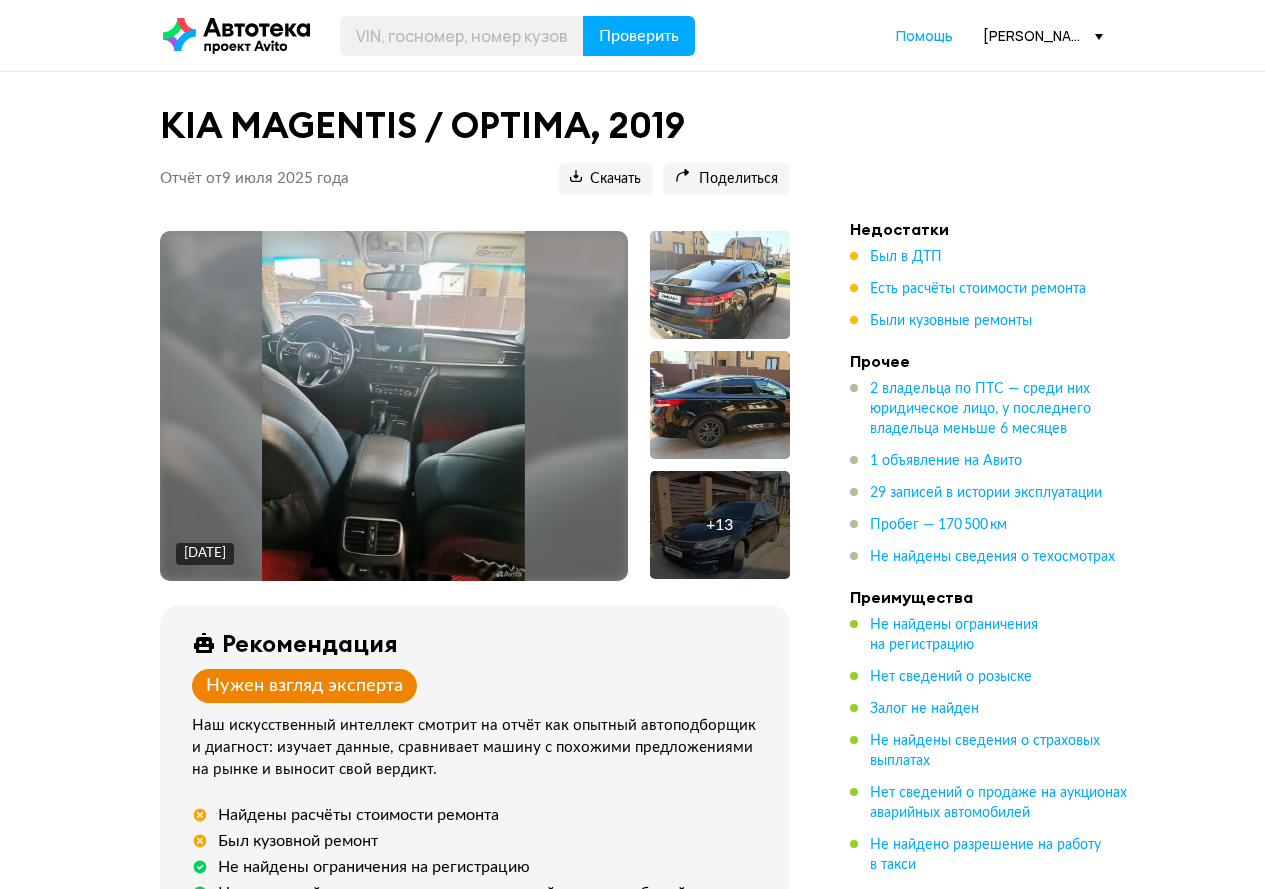 click on "Проверить Помощь azizov.a@tts.ru" at bounding box center [633, 36] 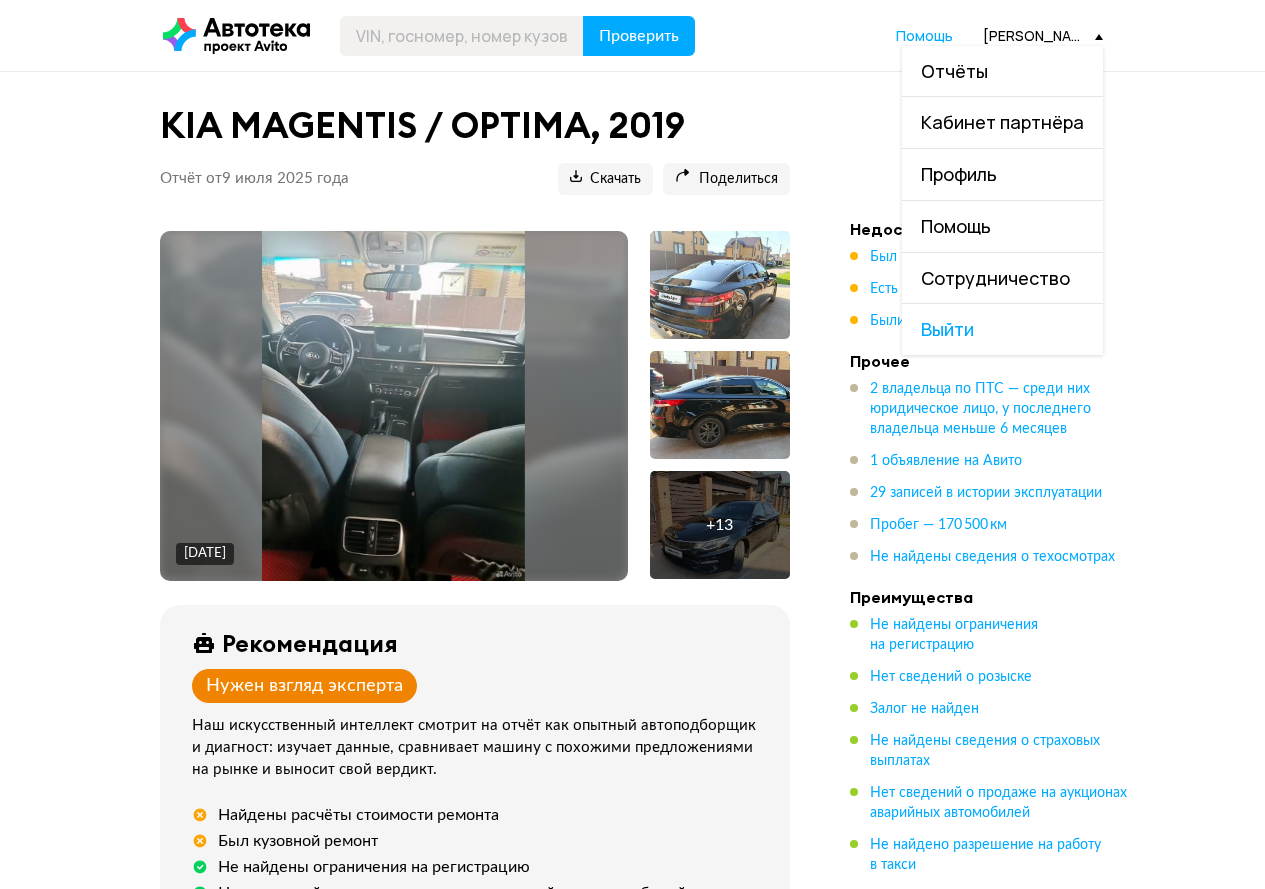 click on "Отчёты" at bounding box center (1002, 71) 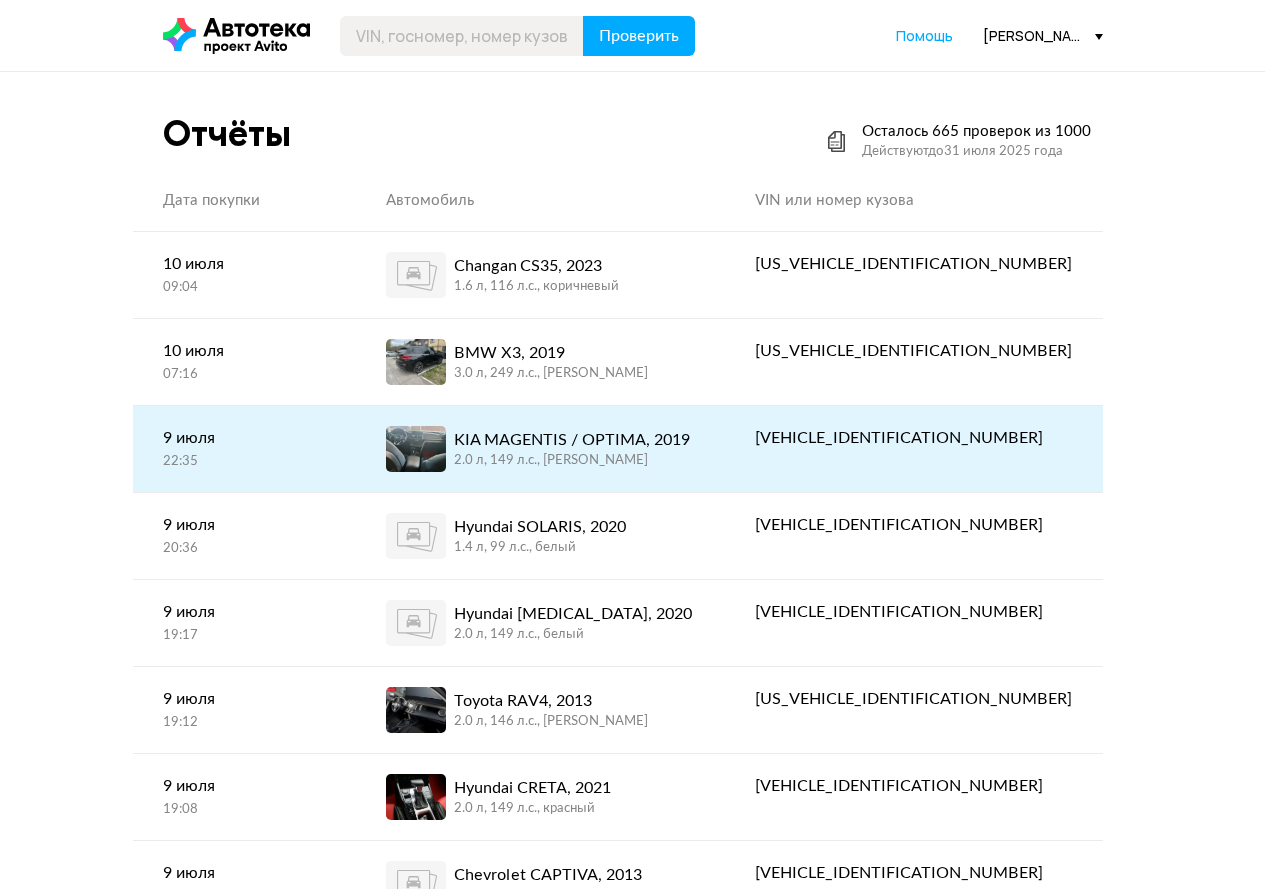 click on "KIA MAGENTIS / OPTIMA, 2019" at bounding box center [572, 440] 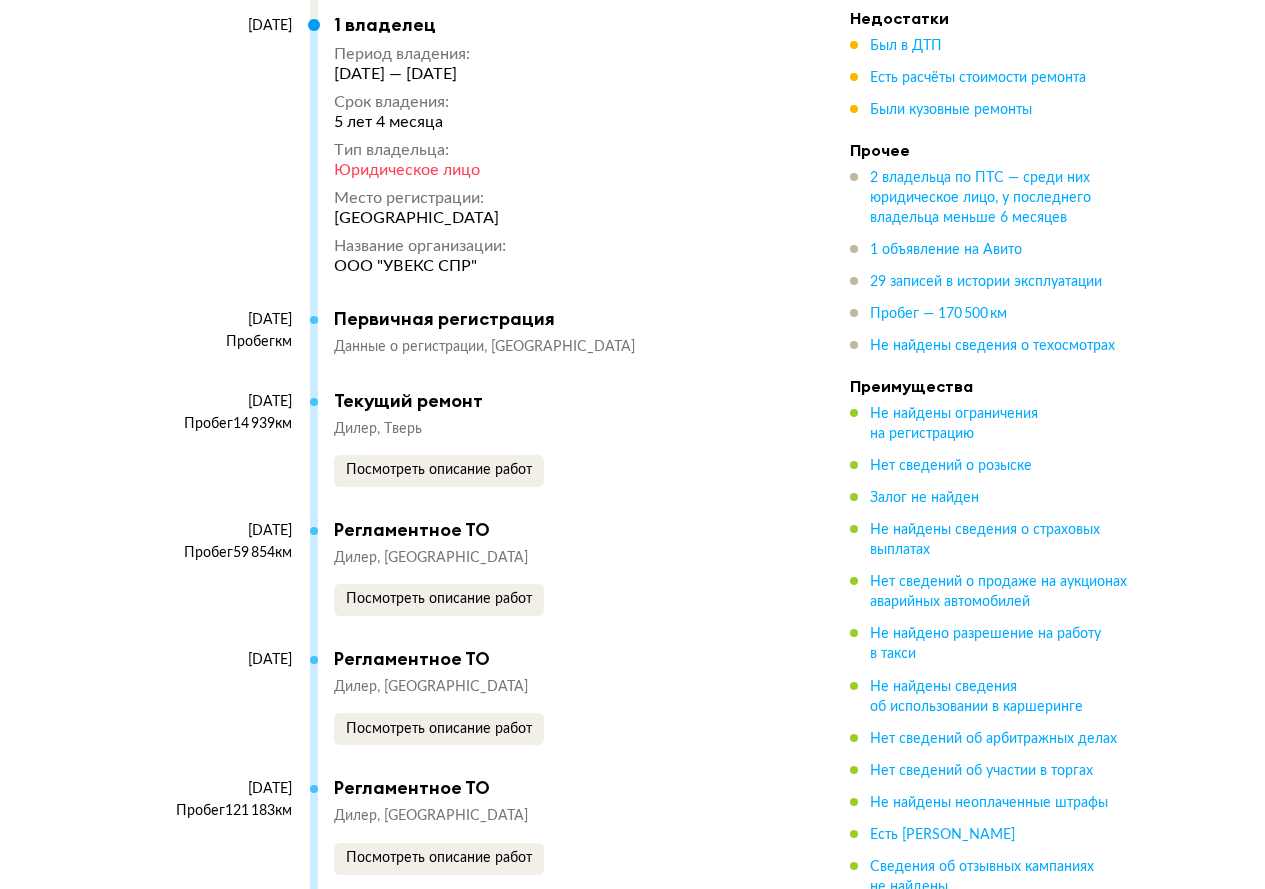 scroll, scrollTop: 5300, scrollLeft: 0, axis: vertical 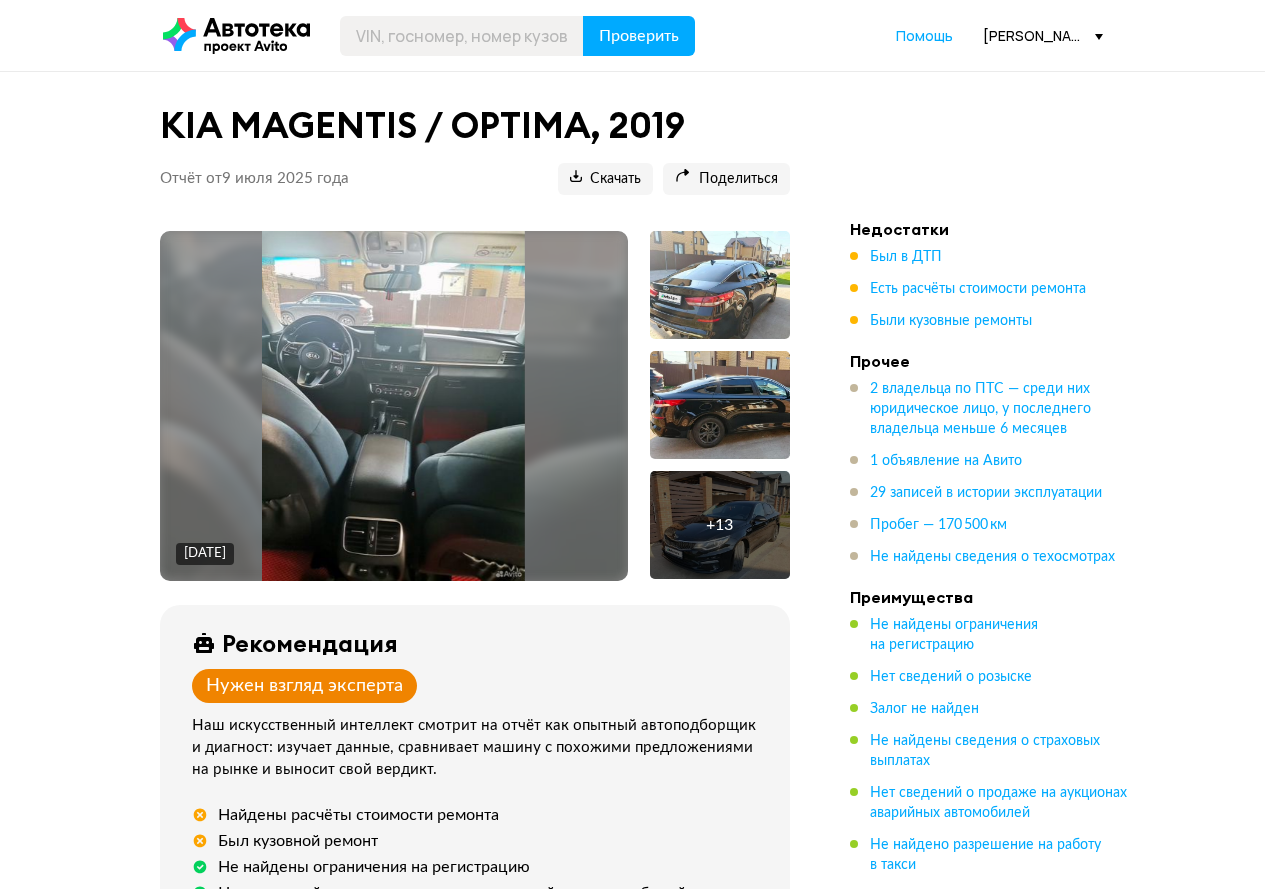 click on "Проверить Помощь azizov.a@tts.ru" at bounding box center [633, 36] 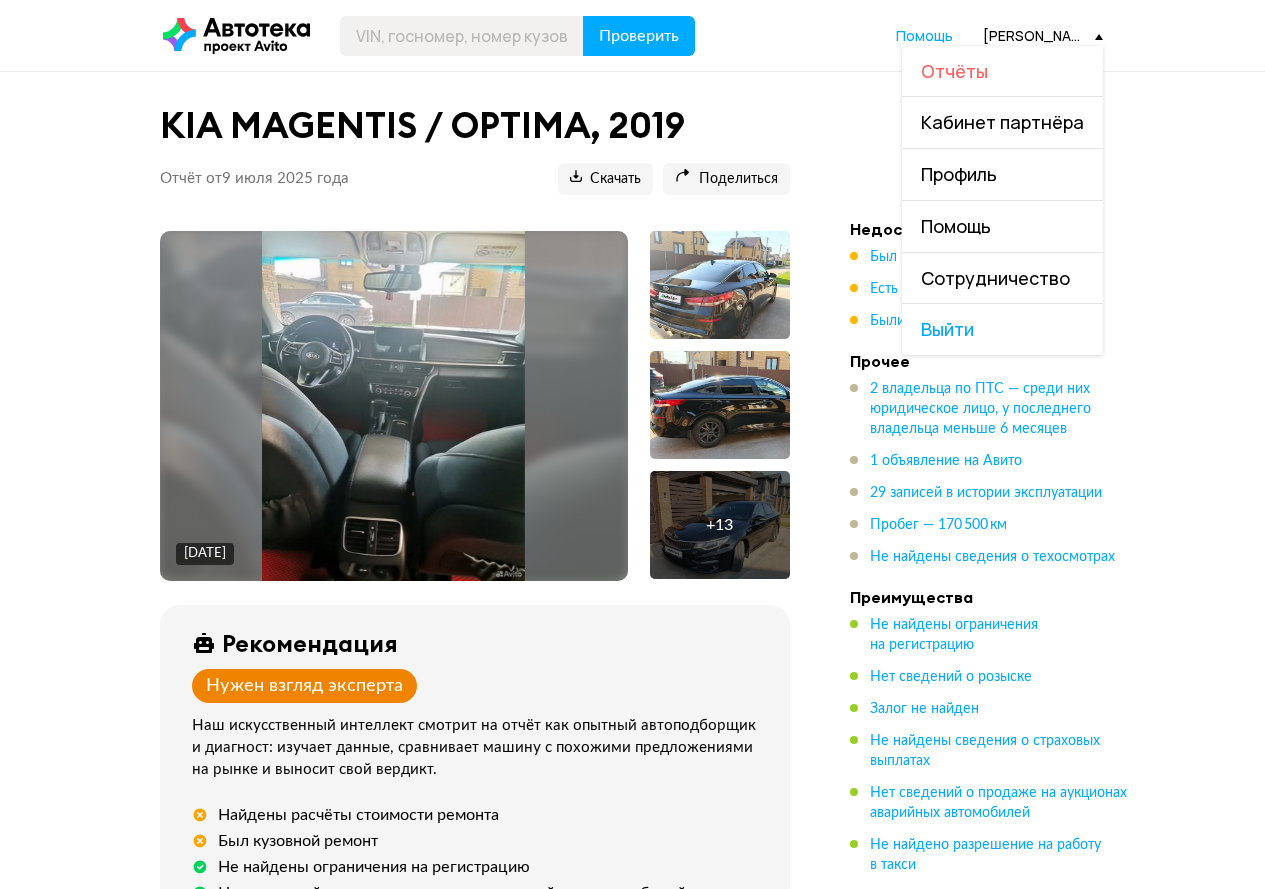 click on "Отчёты" at bounding box center (954, 71) 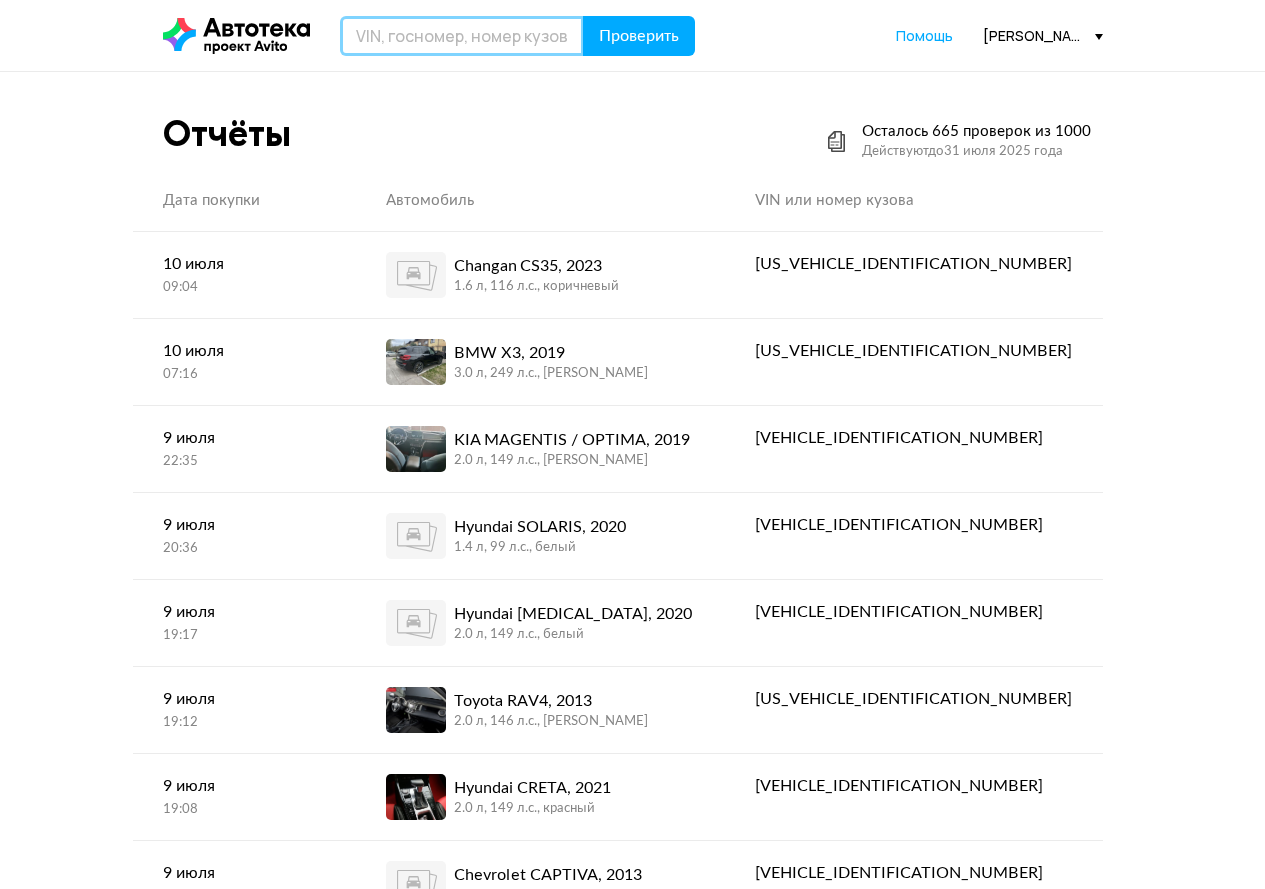 click at bounding box center (462, 36) 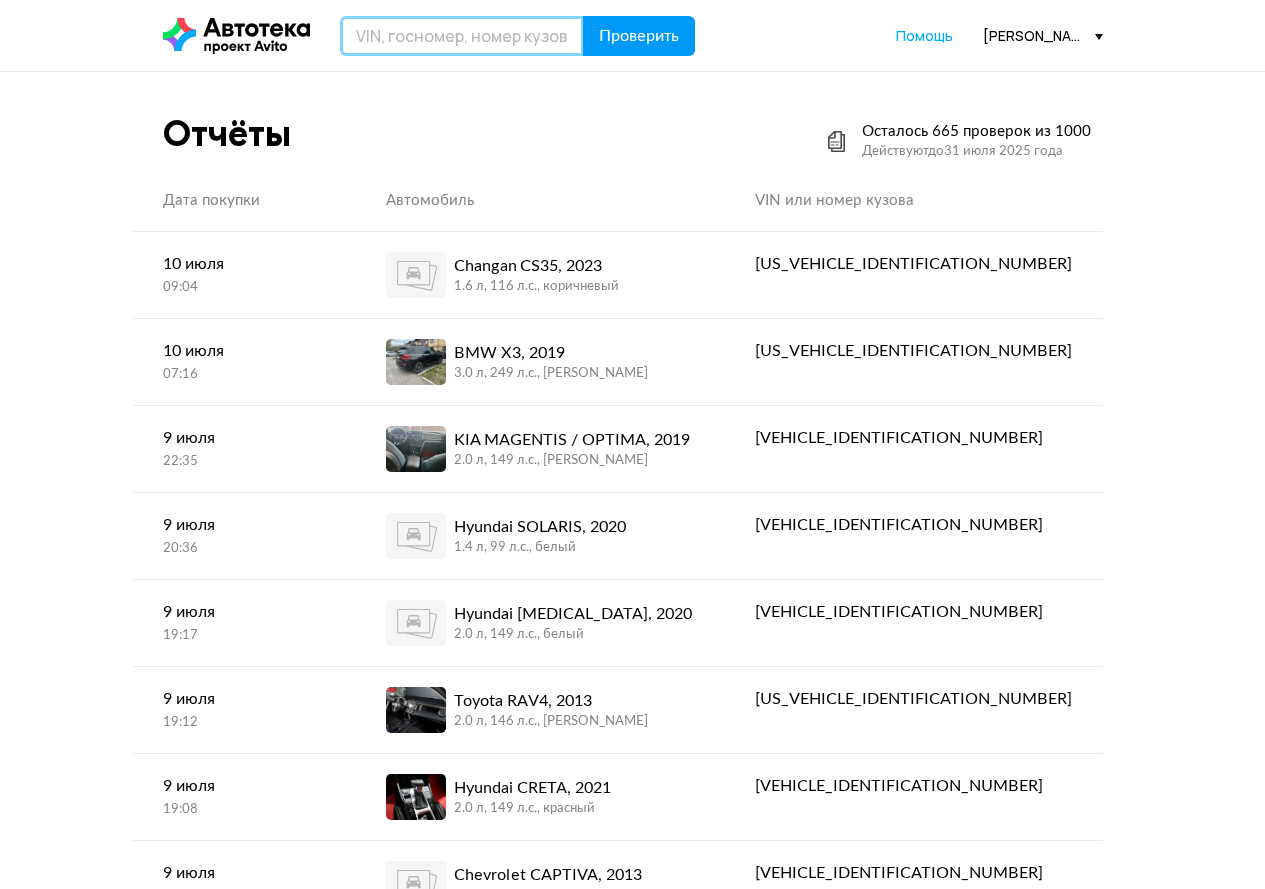 paste on "[VEHICLE_IDENTIFICATION_NUMBER]" 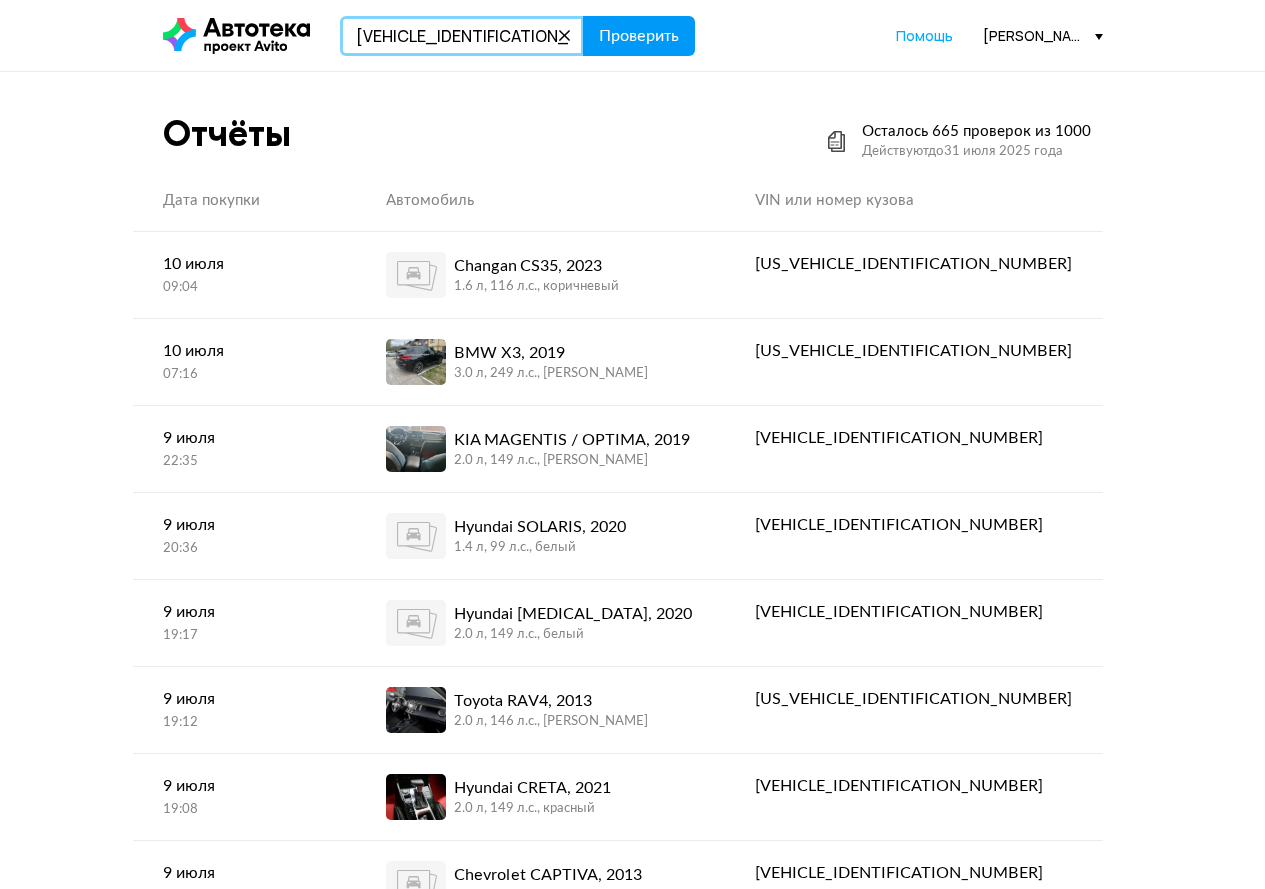 type on "[VEHICLE_IDENTIFICATION_NUMBER]" 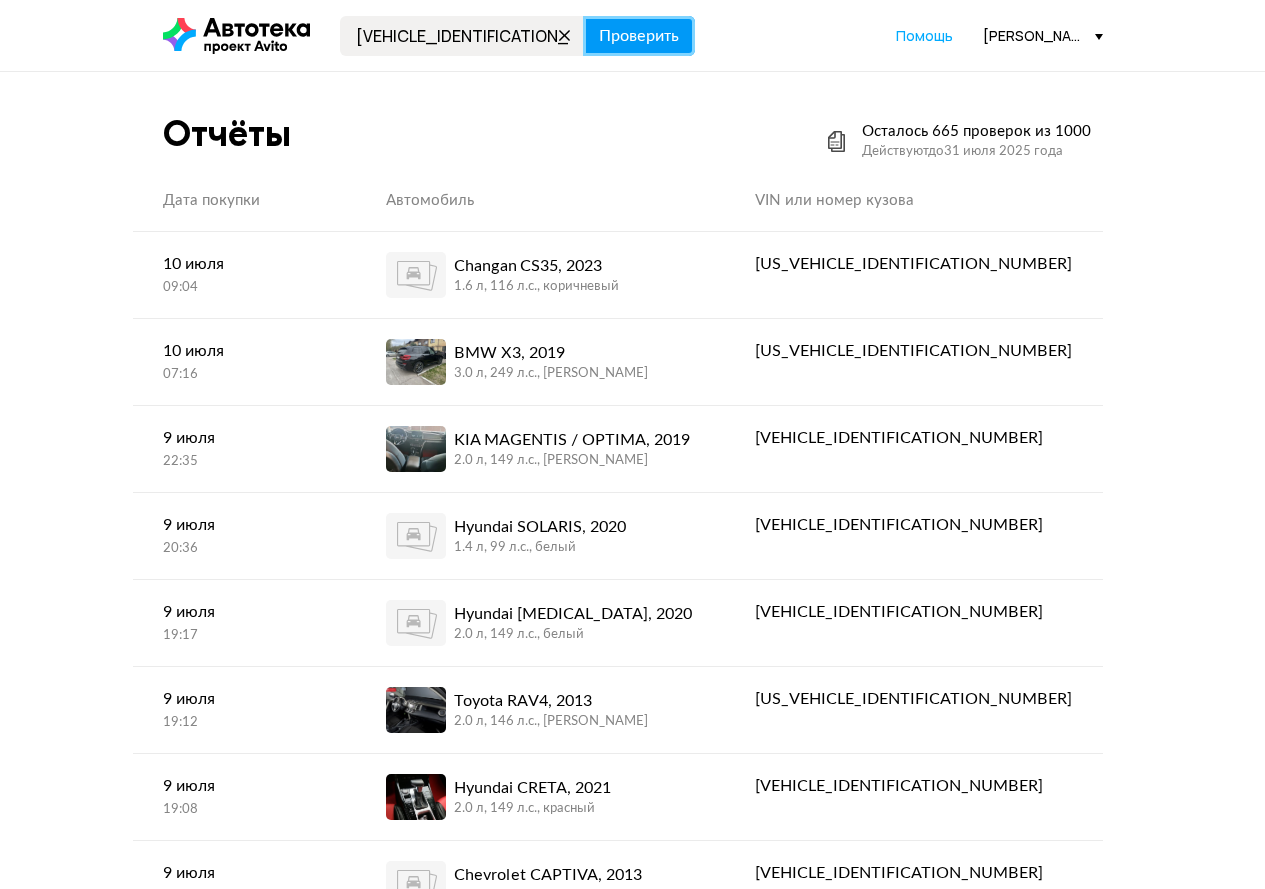 click on "Проверить" at bounding box center [639, 36] 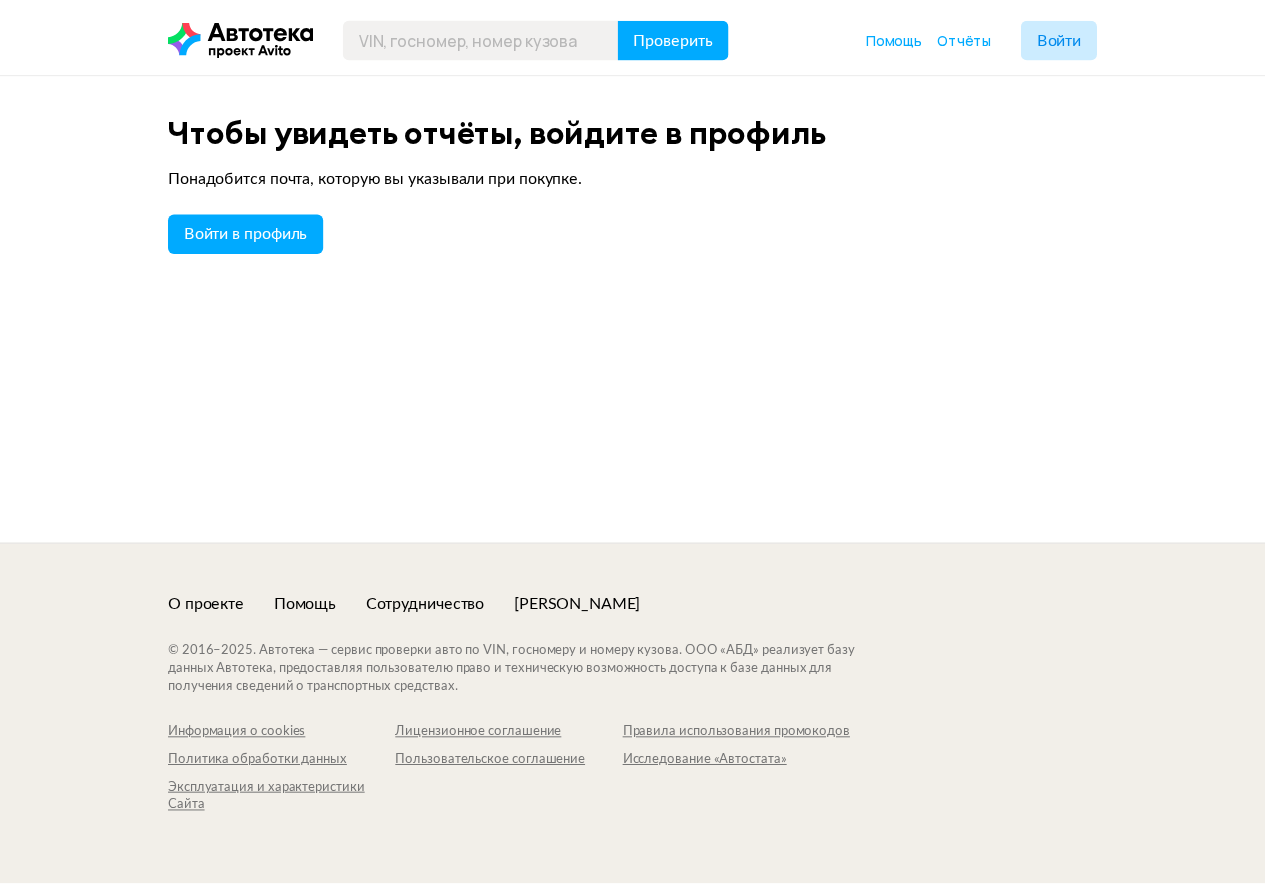 scroll, scrollTop: 0, scrollLeft: 0, axis: both 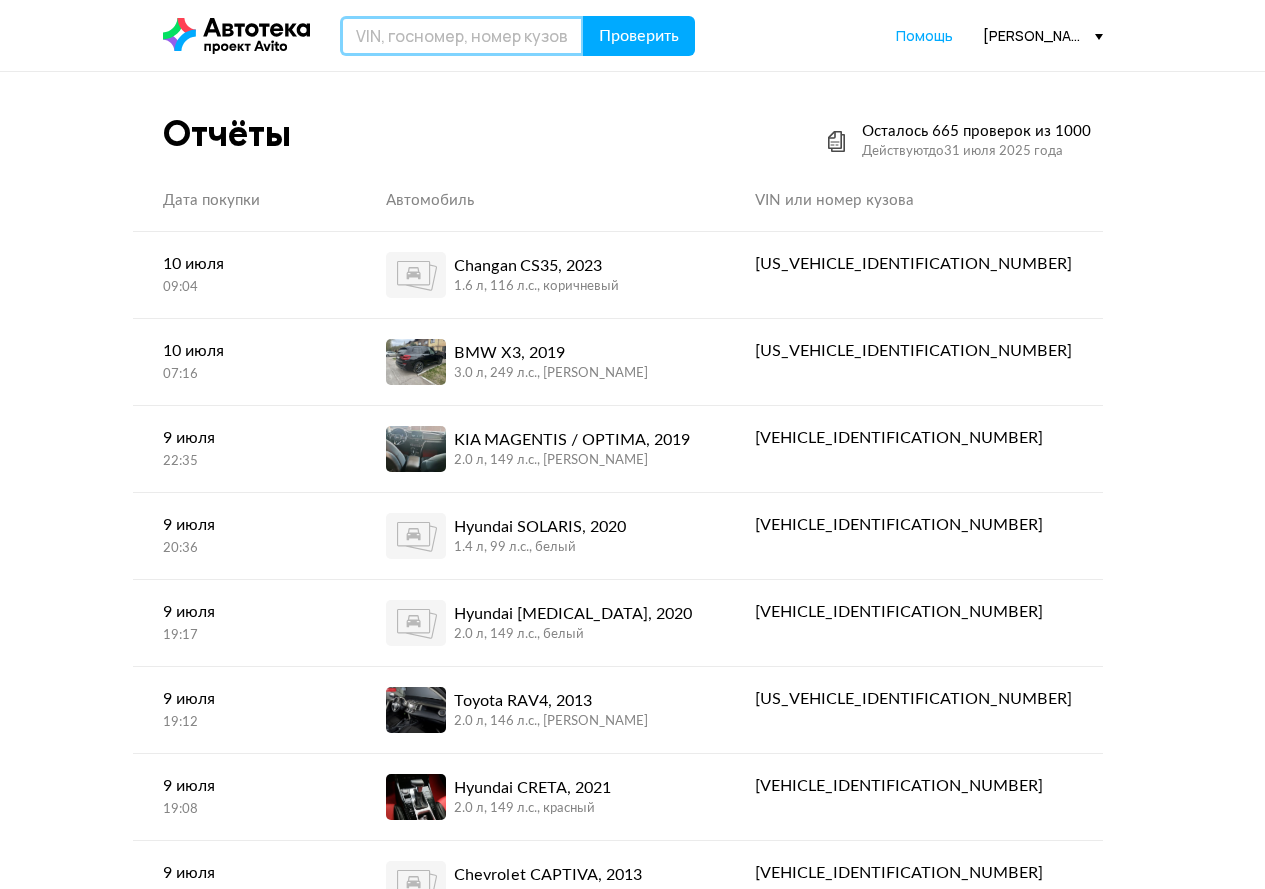 drag, startPoint x: 487, startPoint y: 30, endPoint x: 504, endPoint y: 33, distance: 17.262676 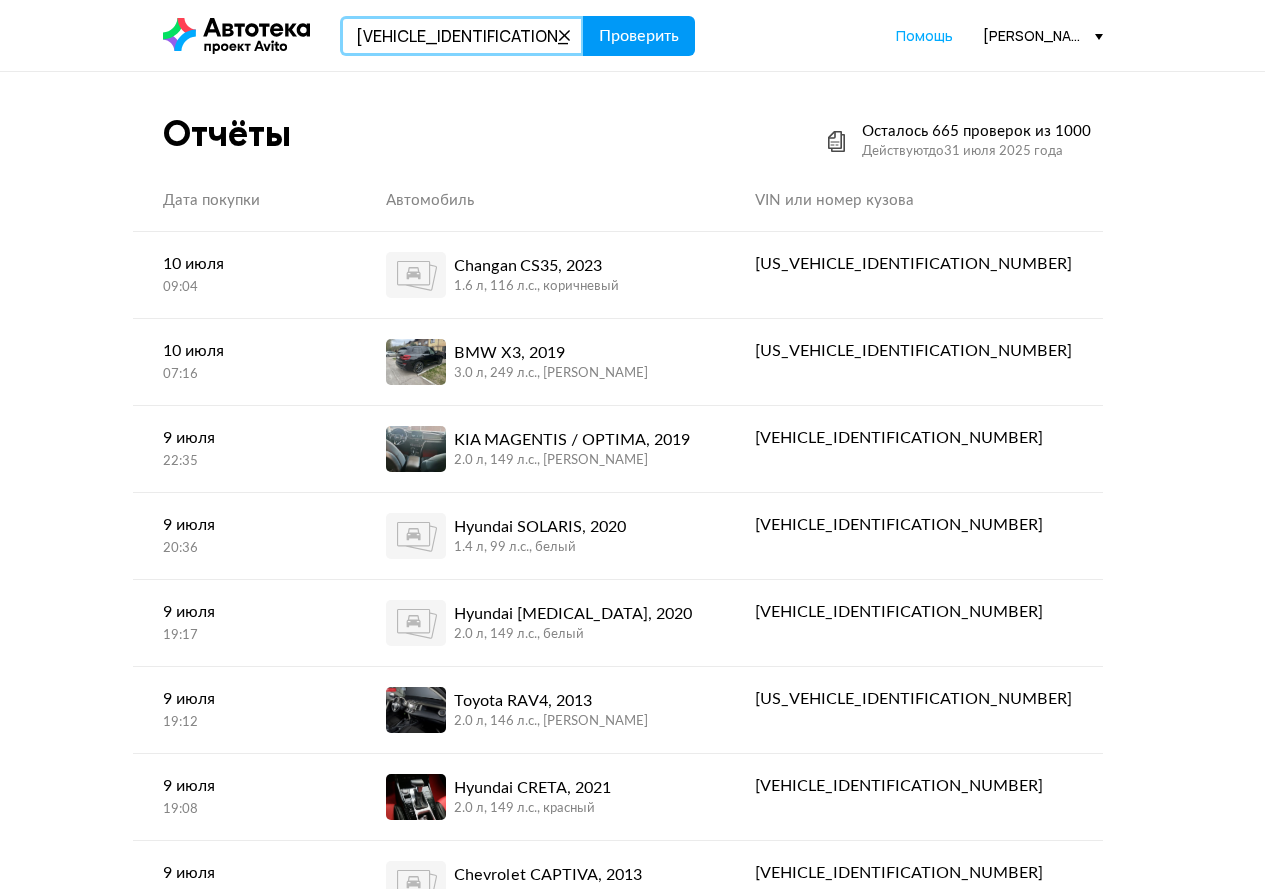type on "[VEHICLE_IDENTIFICATION_NUMBER]" 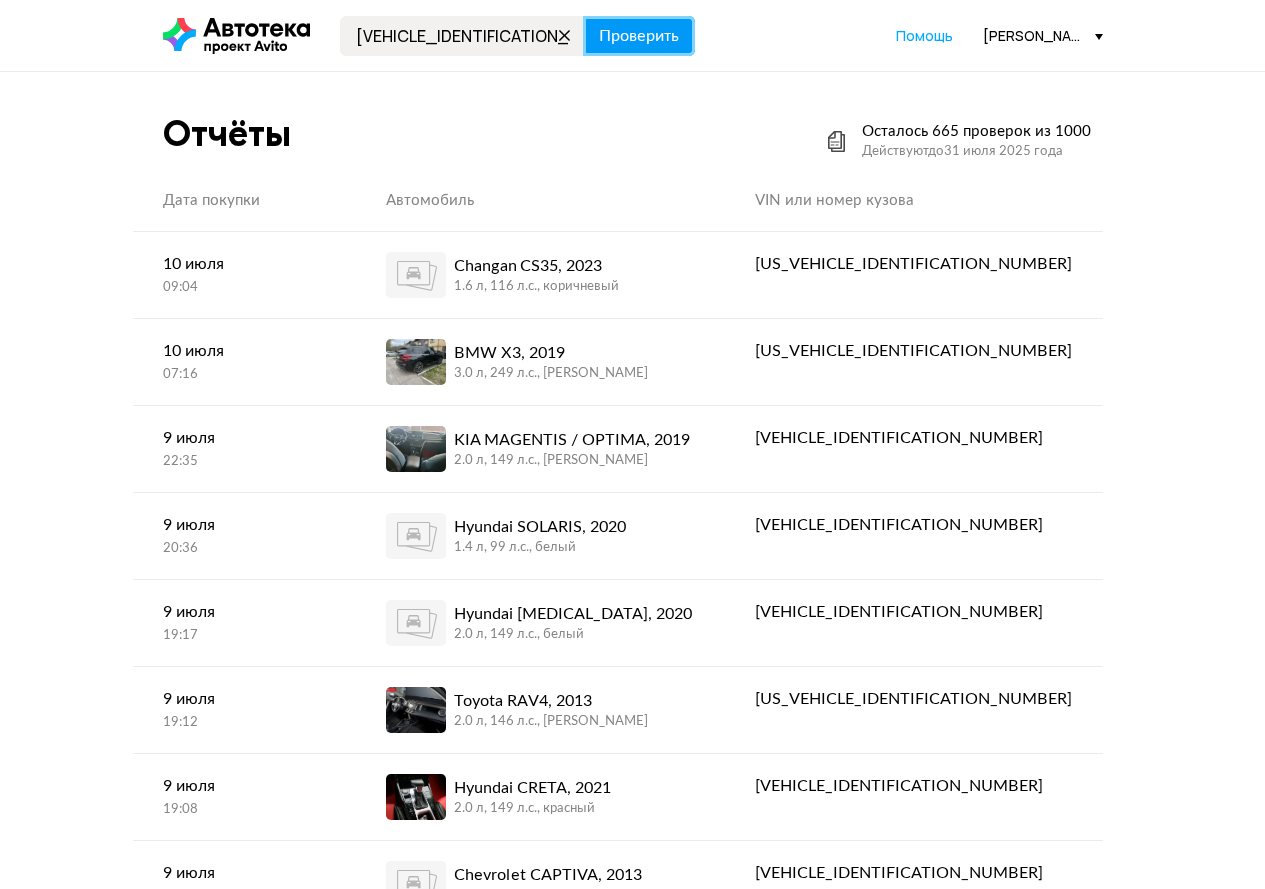 click on "Проверить" at bounding box center [639, 36] 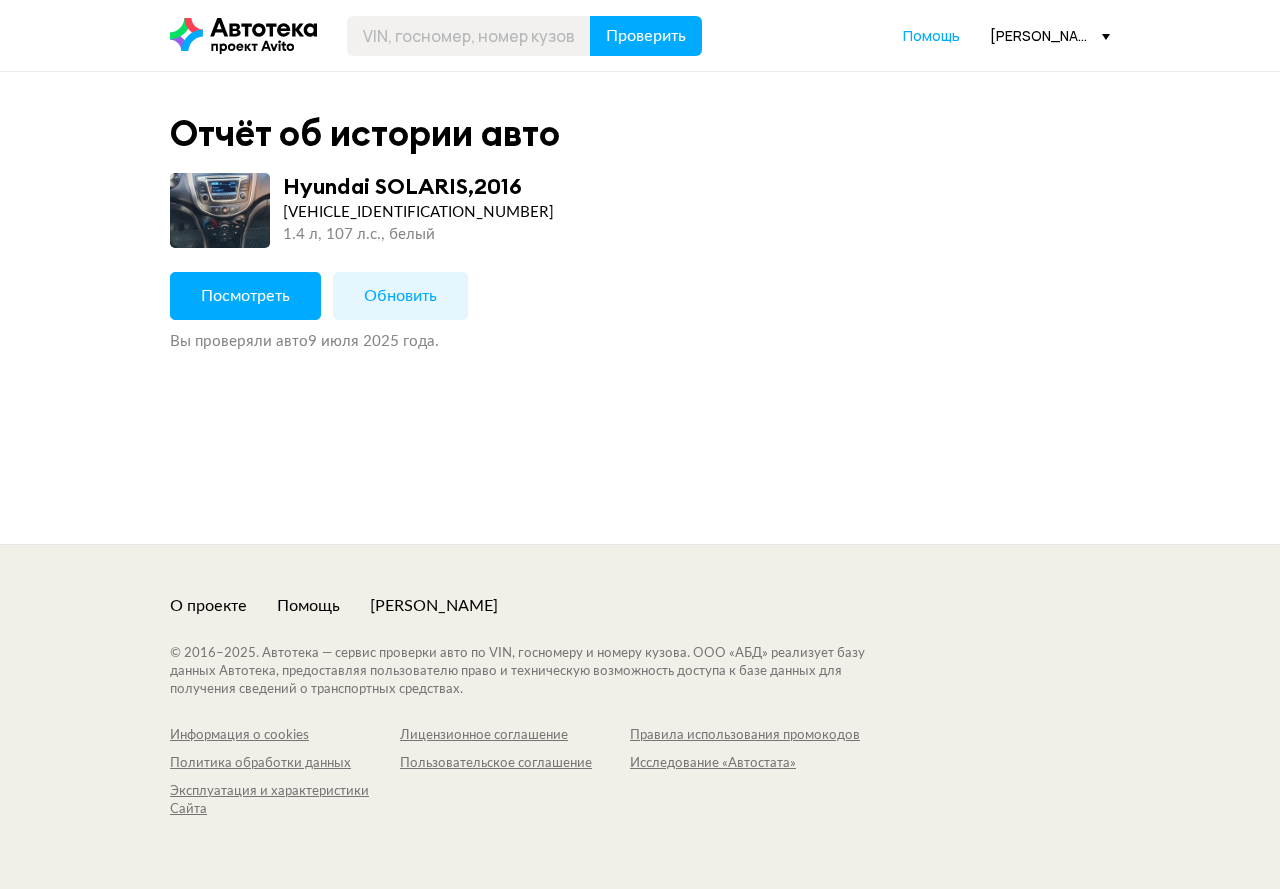 click on "Посмотреть" at bounding box center (245, 296) 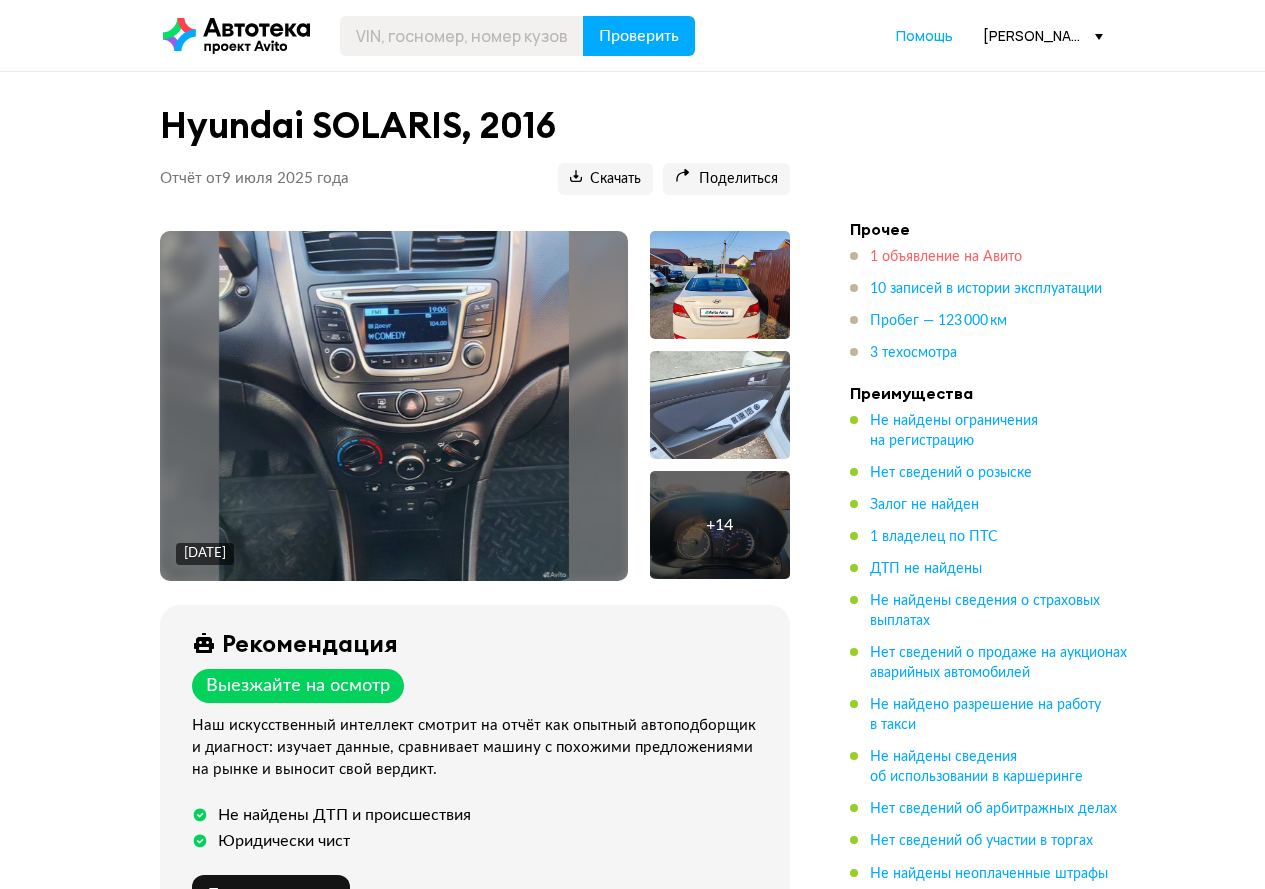 click on "1 объявление на Авито" at bounding box center [946, 257] 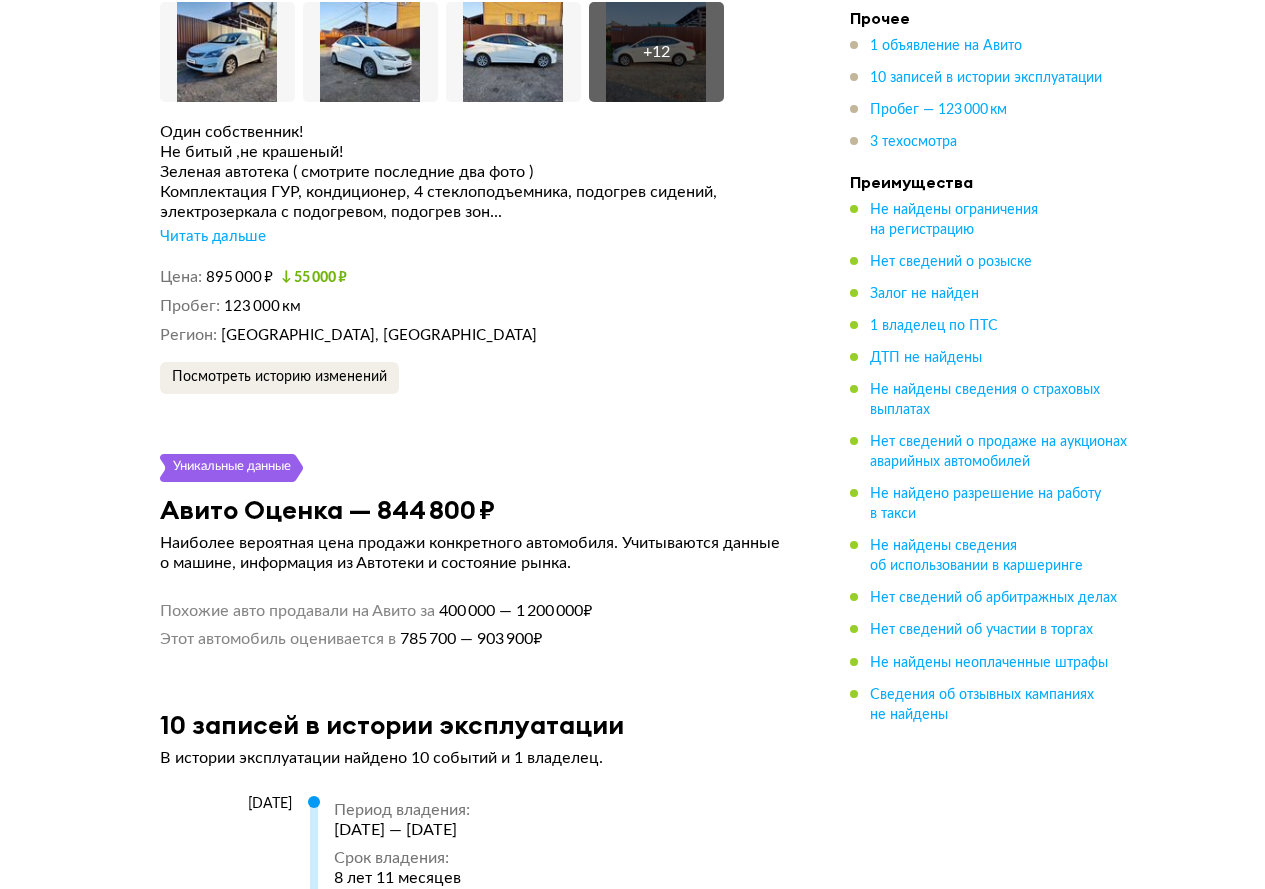scroll, scrollTop: 3022, scrollLeft: 0, axis: vertical 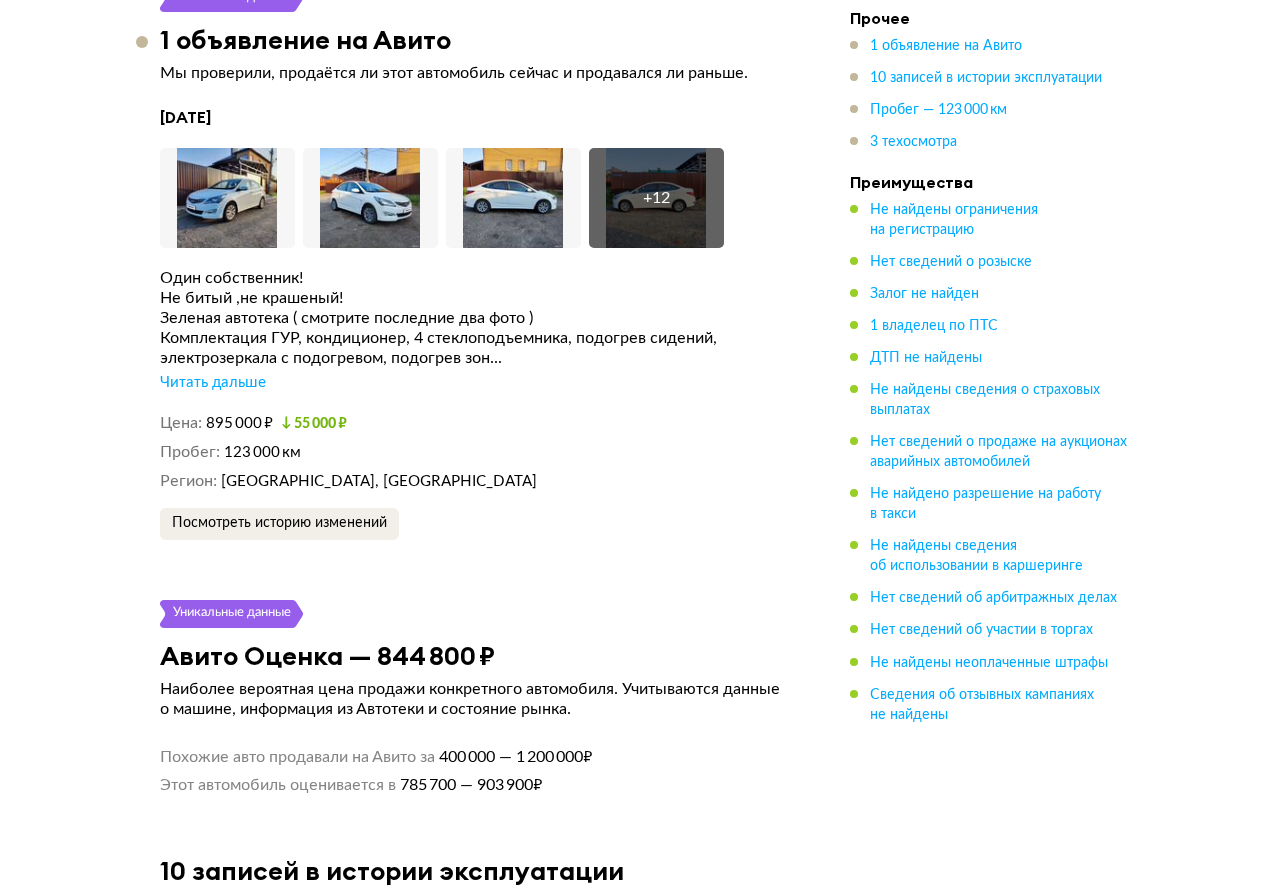 click on "[DATE] Увеличить фото Увеличить фото Увеличить фото + 12 Увеличить фото Один собственник! Не битый ,не крашеный! Зеленая автотека ( смотрите последние два фото ) Комплектация ГУР, кондиционер, 4 стеклоподъемника, подогрев сидений, электрозеркала с подогревом, подогрев зон... Читать дальше Цена 895 000 ₽ 55 000 ₽ Пробег 123 000 км Регион [GEOGRAPHIC_DATA], [GEOGRAPHIC_DATA] Посмотреть историю изменений" at bounding box center [475, 323] 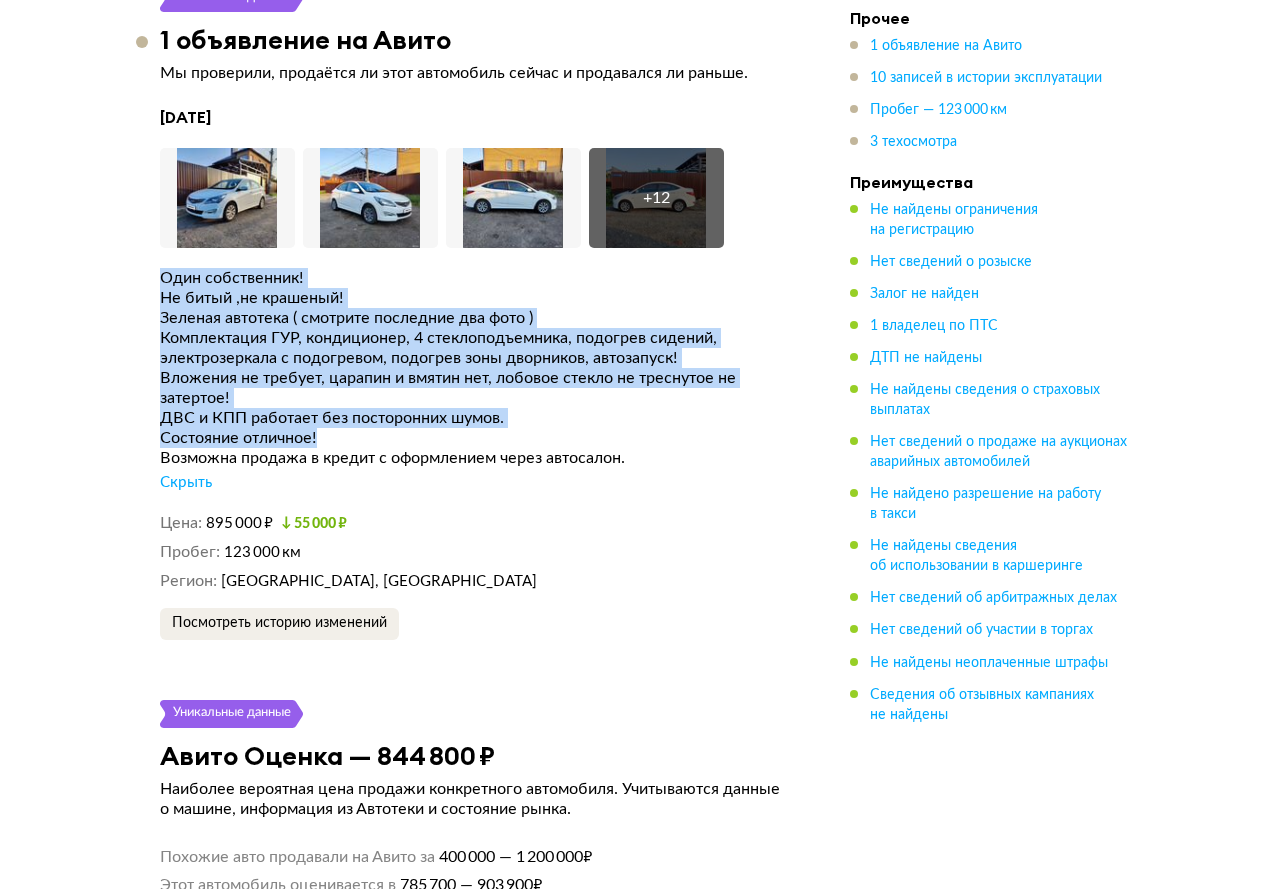 drag, startPoint x: 157, startPoint y: 287, endPoint x: 547, endPoint y: 449, distance: 422.30795 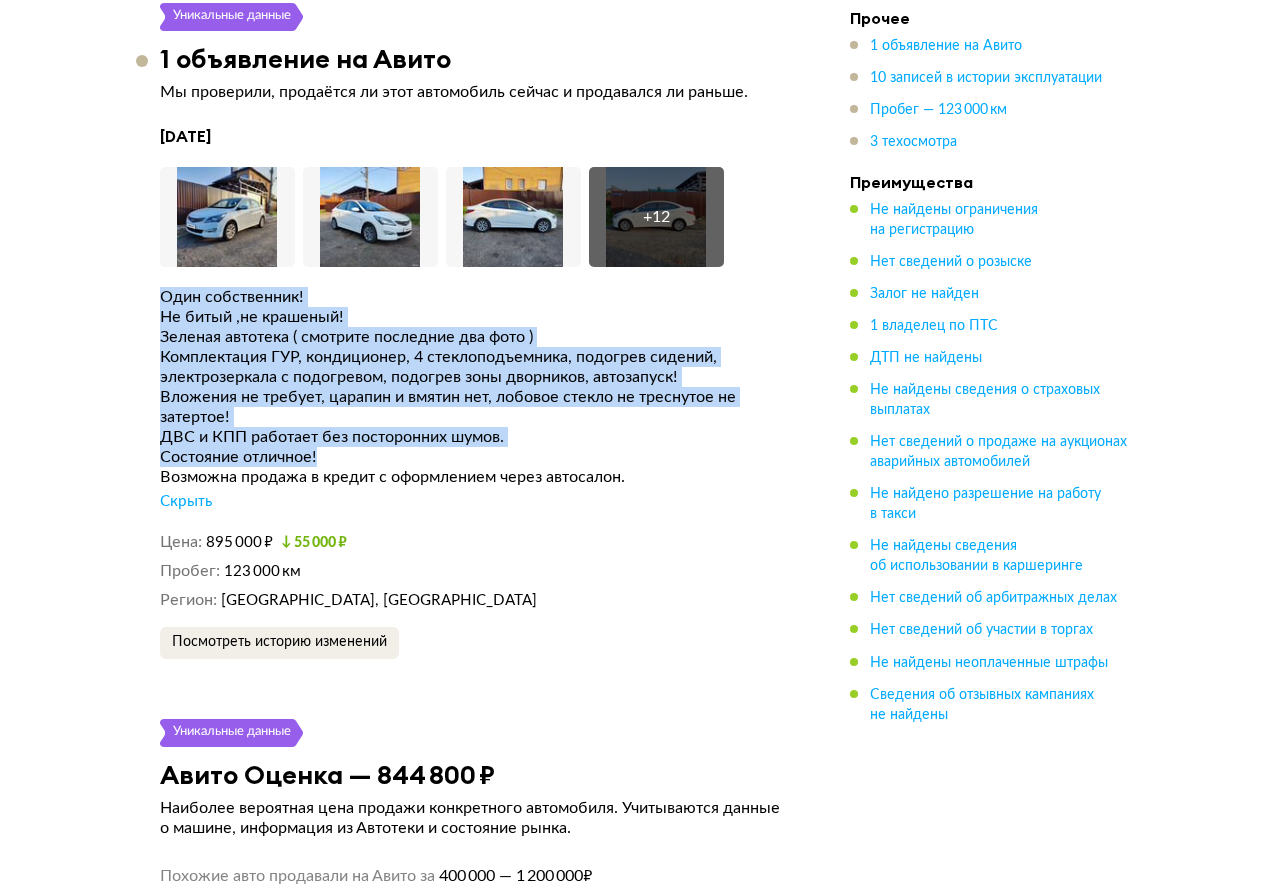 scroll, scrollTop: 0, scrollLeft: 0, axis: both 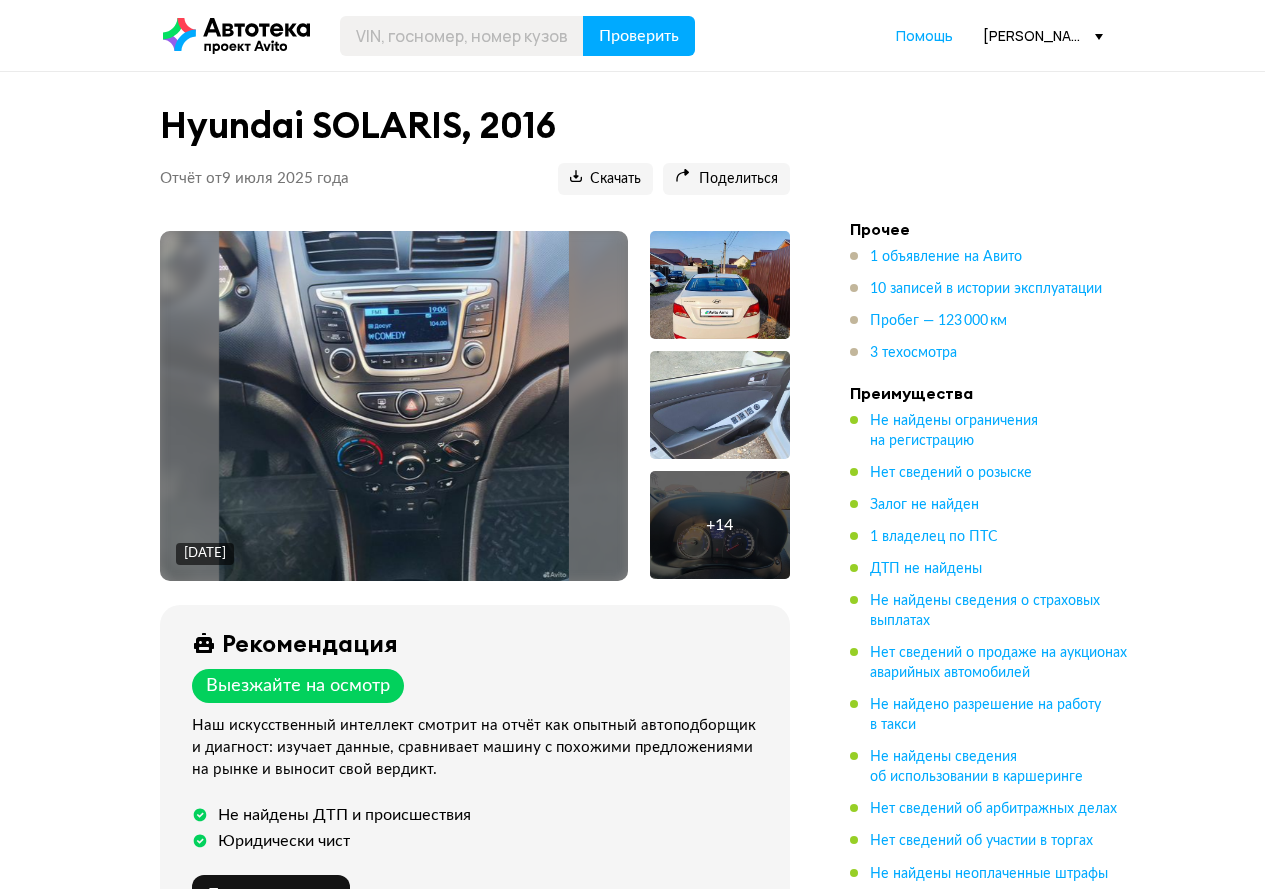 click on "[PERSON_NAME][EMAIL_ADDRESS][DOMAIN_NAME]" at bounding box center (1043, 35) 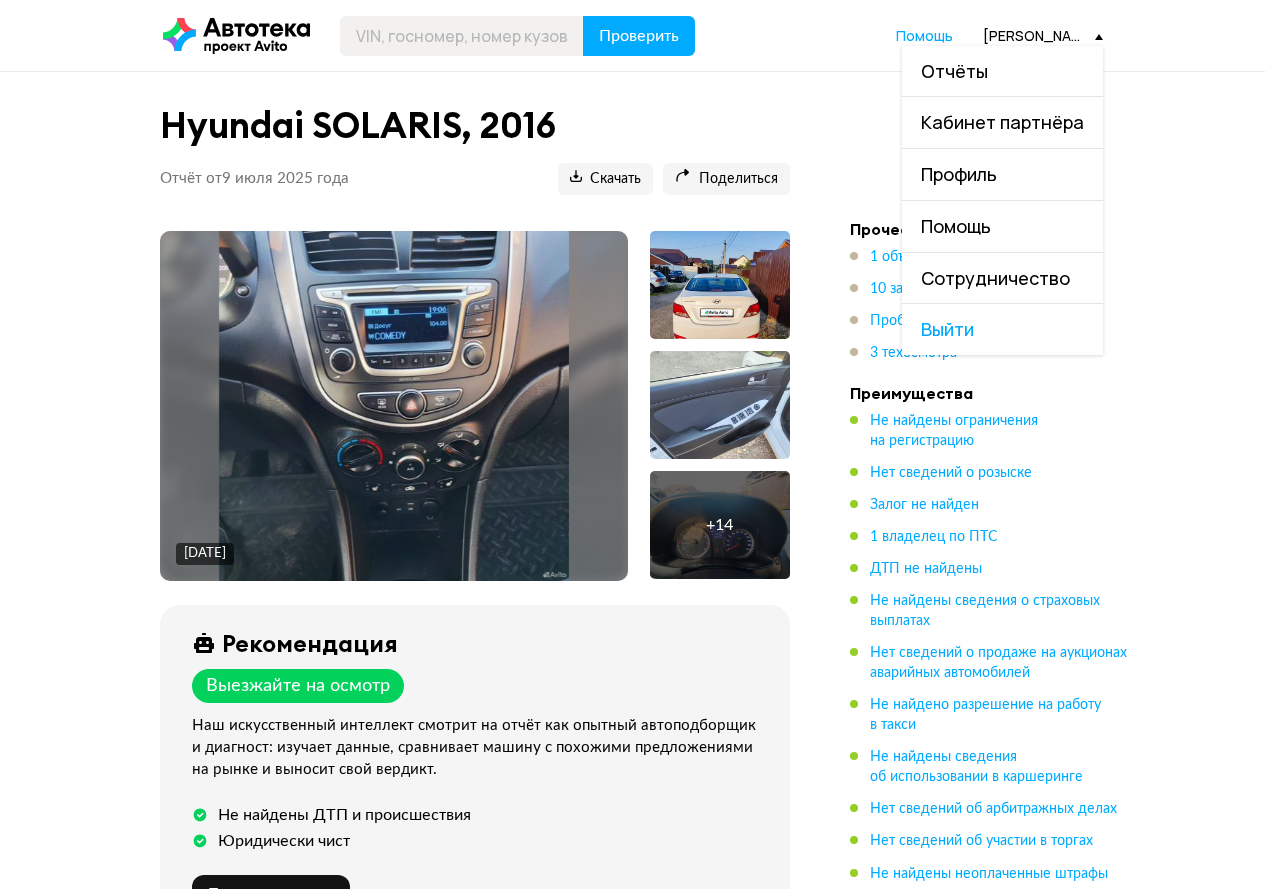 click on "Отчёты" at bounding box center (1002, 71) 